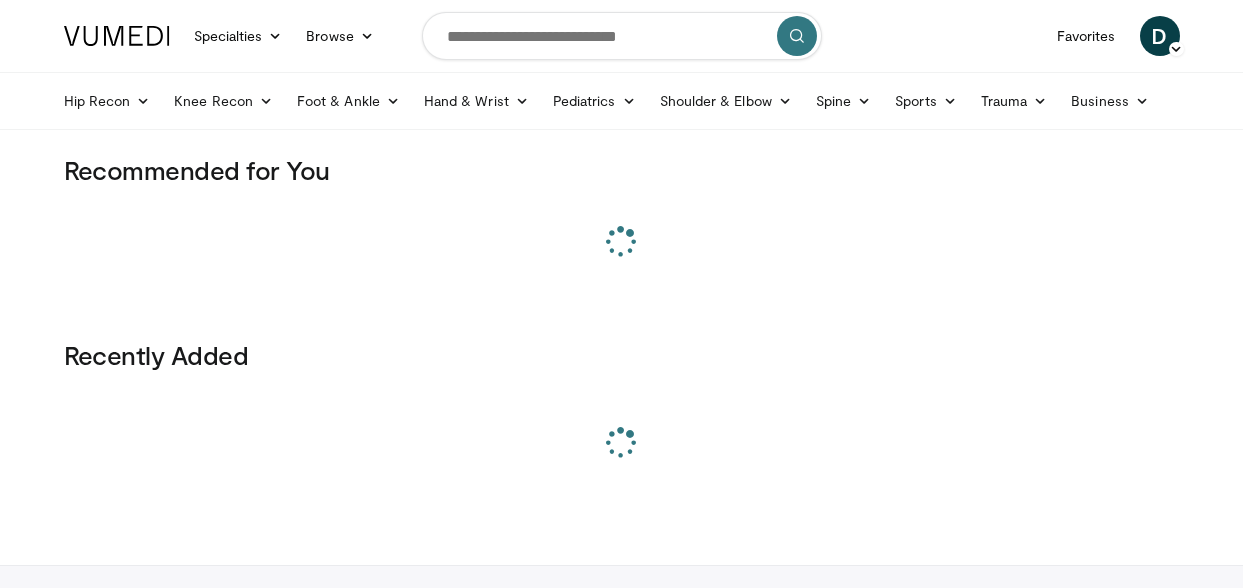 scroll, scrollTop: 0, scrollLeft: 0, axis: both 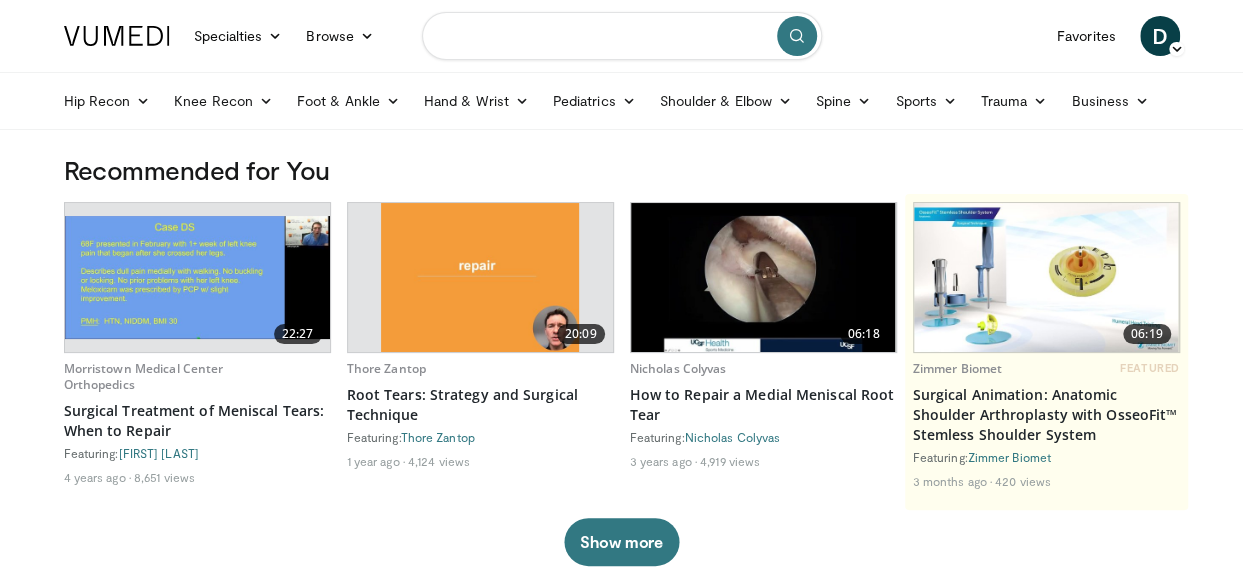 click at bounding box center [622, 36] 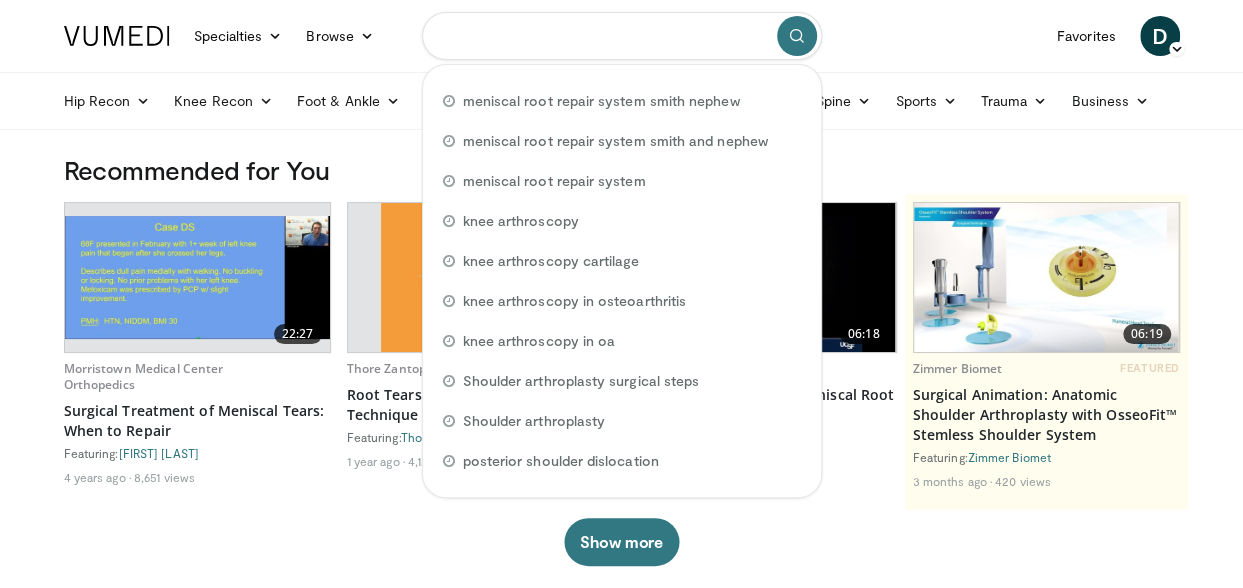 paste on "**********" 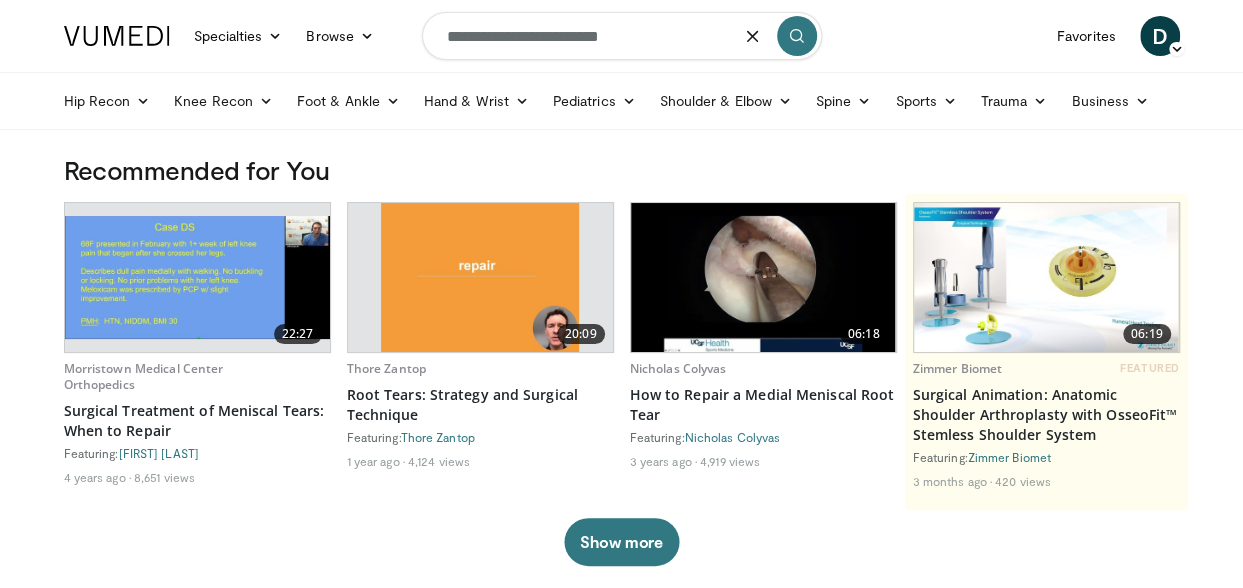 type on "**********" 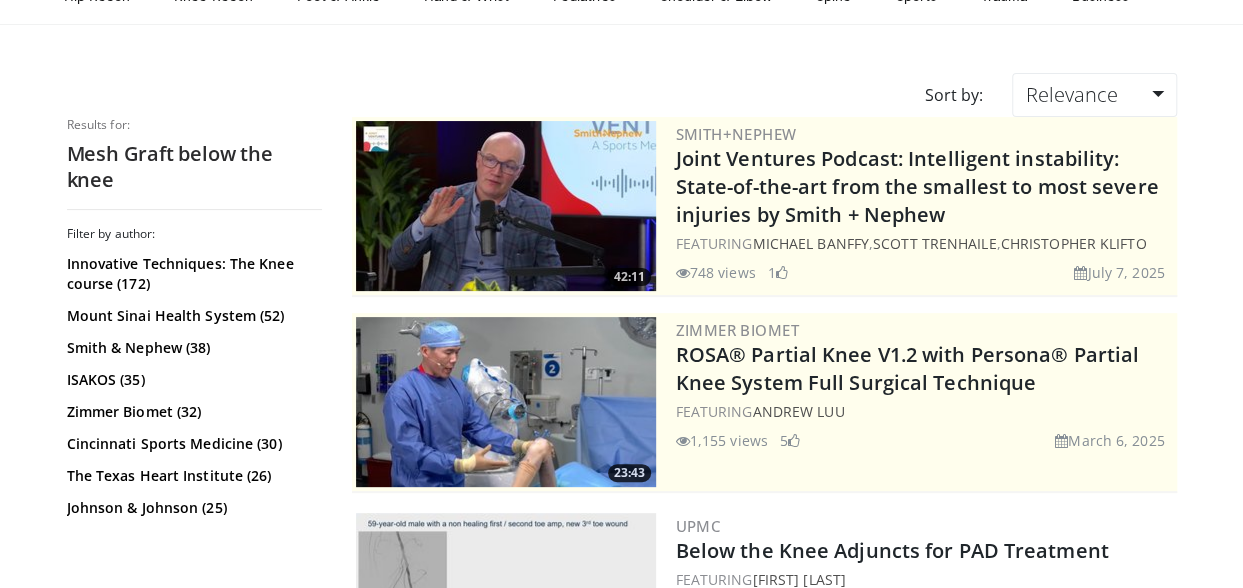 scroll, scrollTop: 0, scrollLeft: 0, axis: both 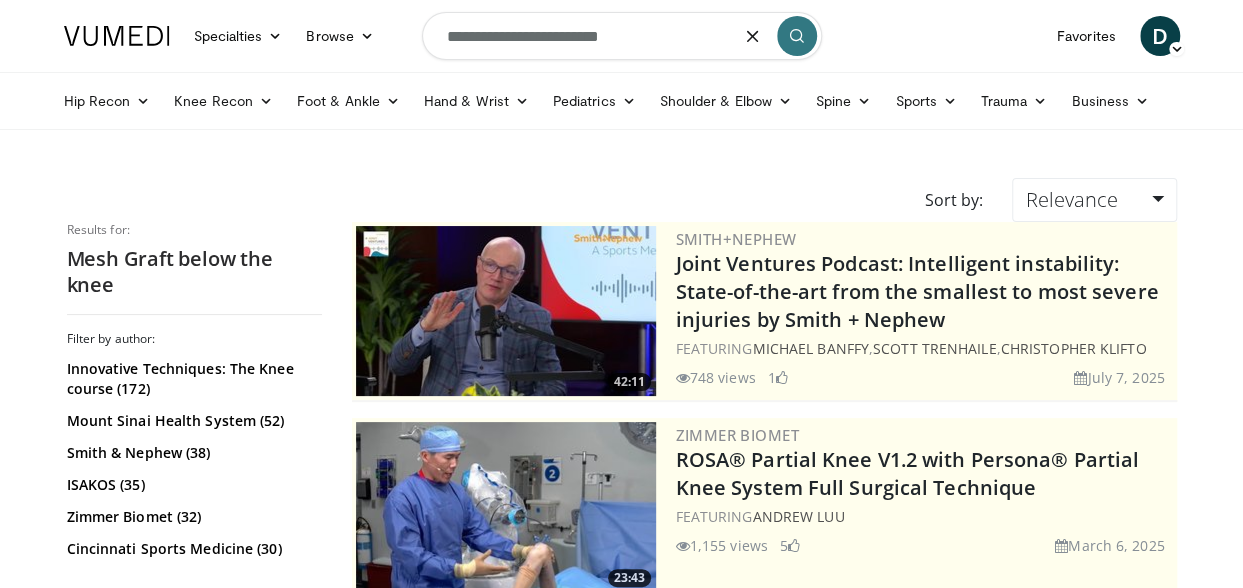 click on "**********" at bounding box center (622, 36) 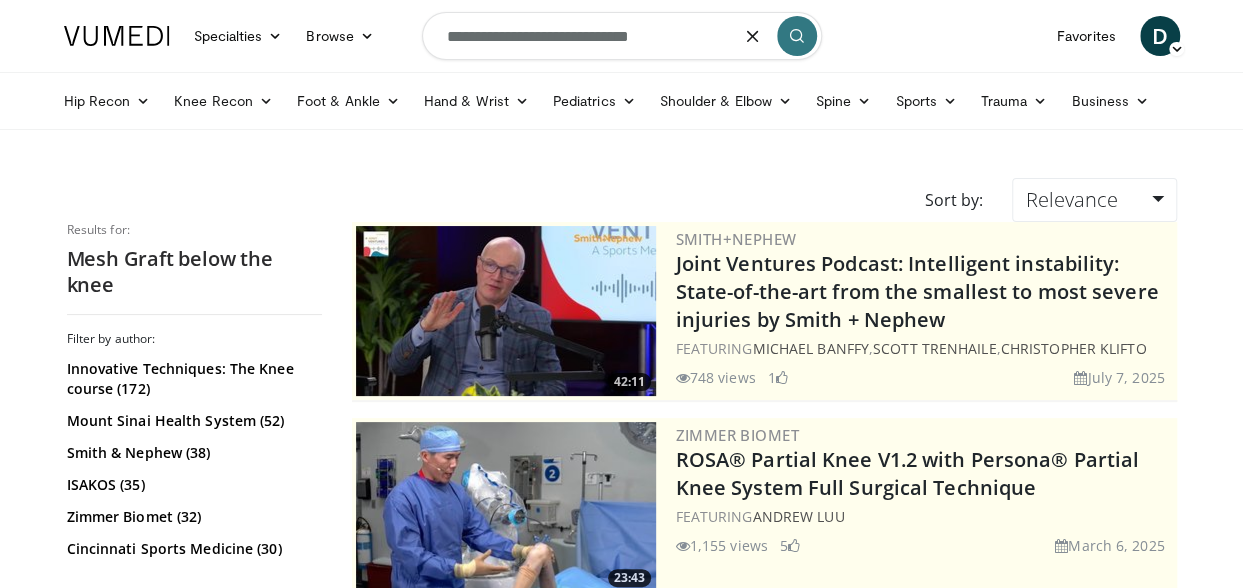 type on "**********" 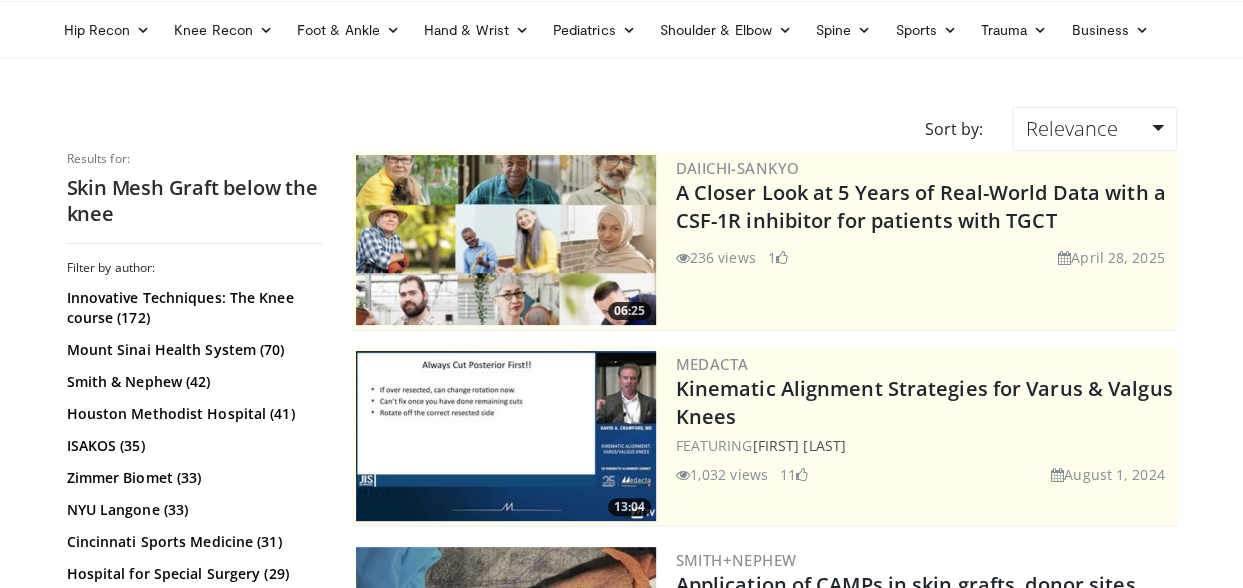 scroll, scrollTop: 0, scrollLeft: 0, axis: both 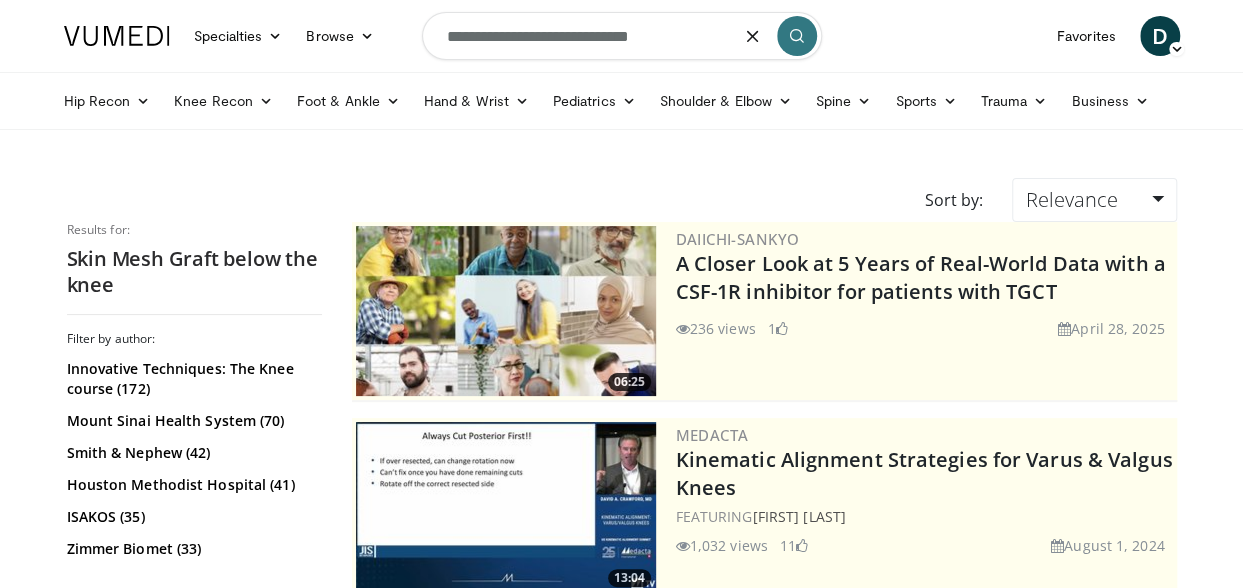 drag, startPoint x: 520, startPoint y: 36, endPoint x: 486, endPoint y: 38, distance: 34.058773 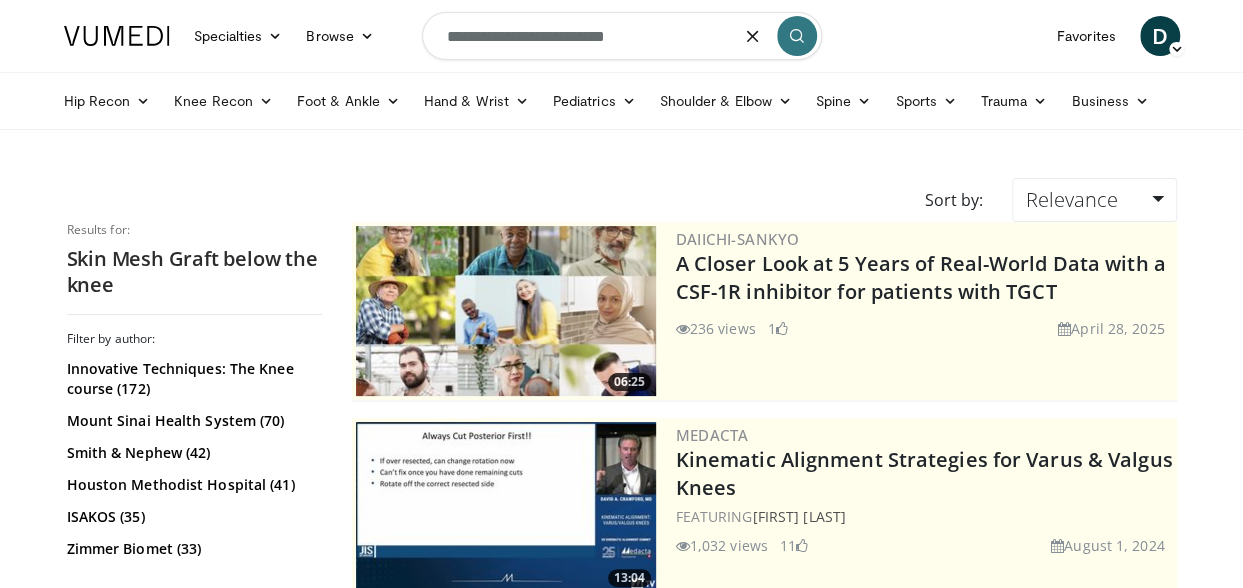 type on "**********" 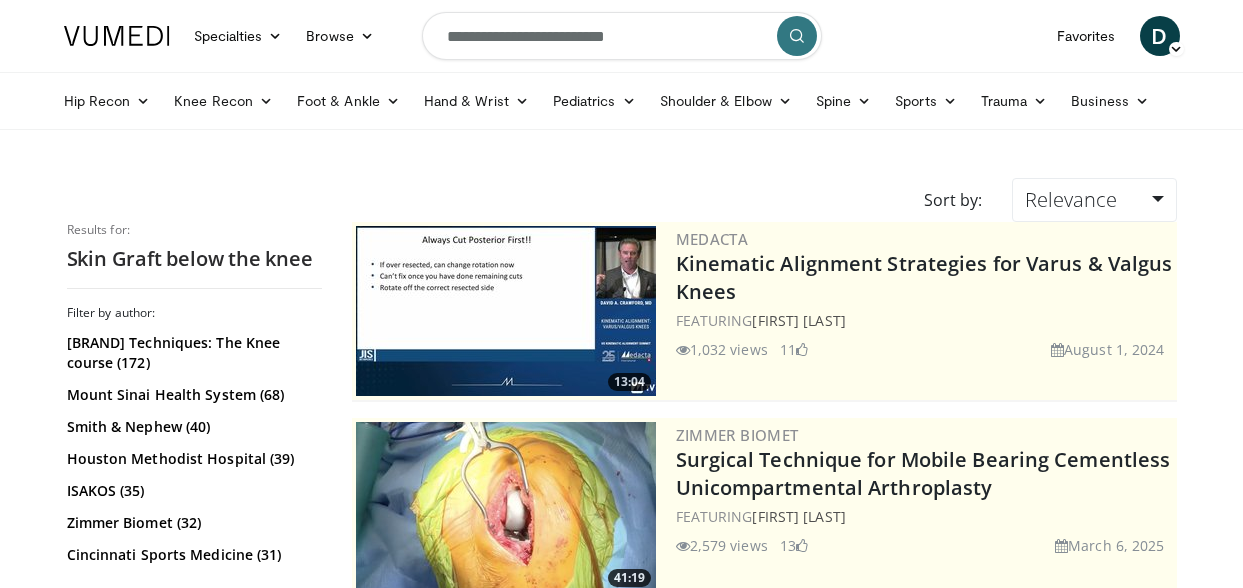scroll, scrollTop: 0, scrollLeft: 0, axis: both 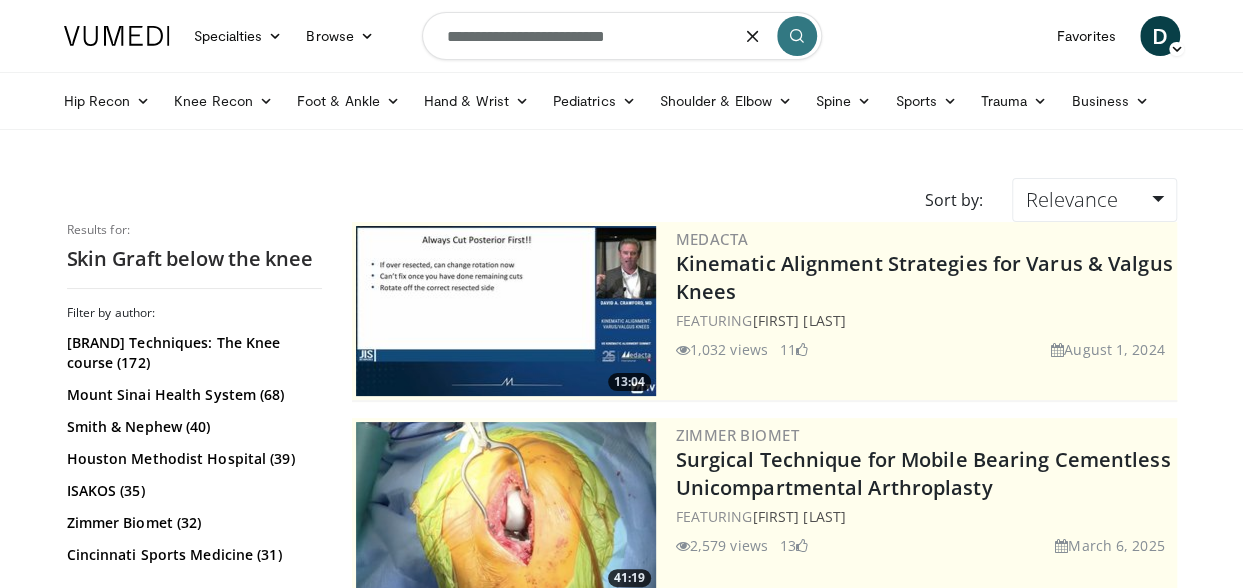 click on "**********" at bounding box center [622, 36] 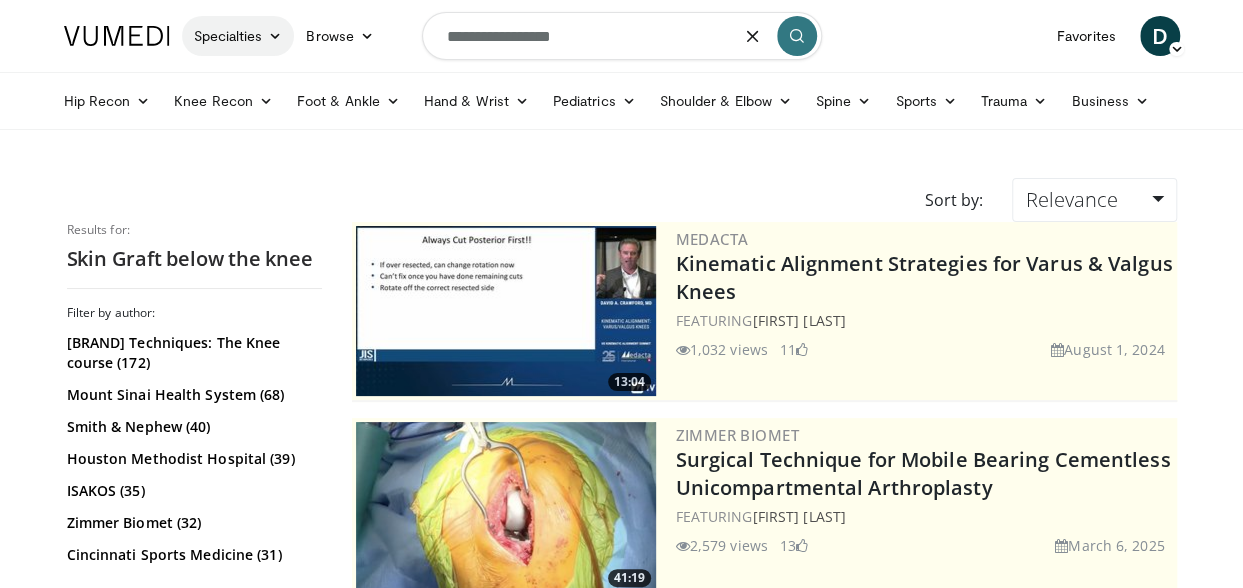 type on "**********" 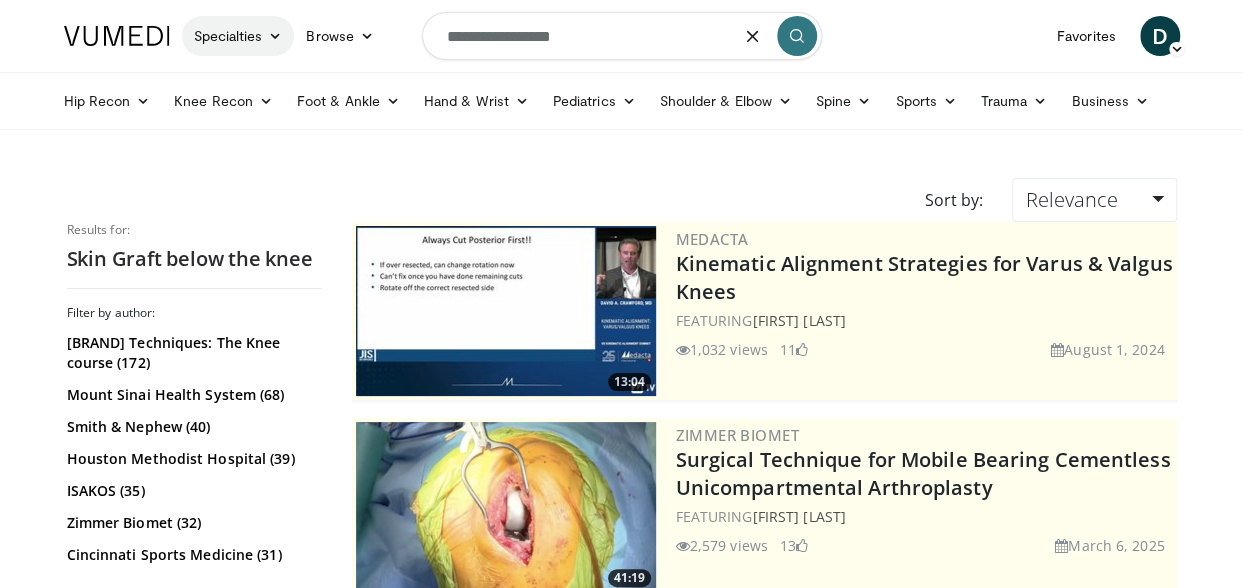 click at bounding box center [275, 36] 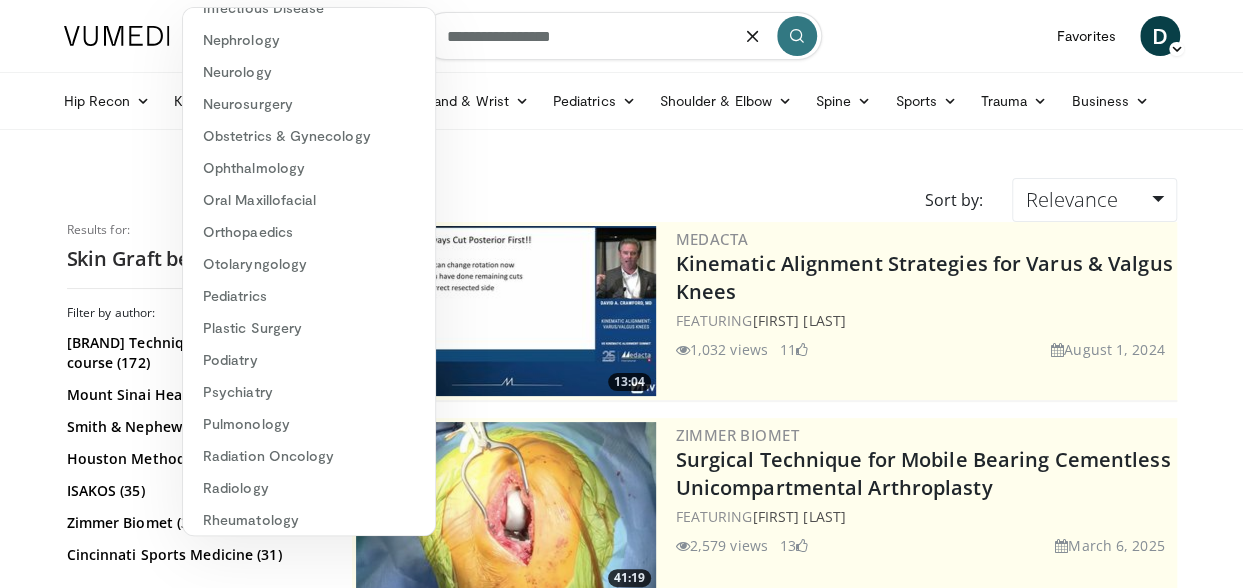 scroll, scrollTop: 384, scrollLeft: 0, axis: vertical 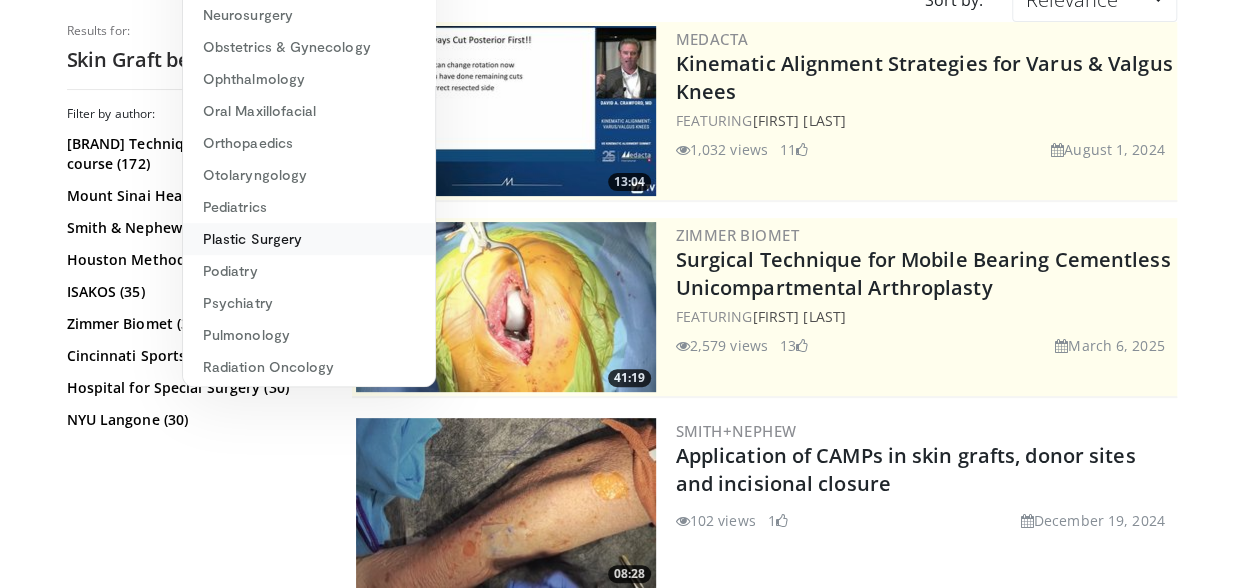 click on "Plastic Surgery" at bounding box center [309, 239] 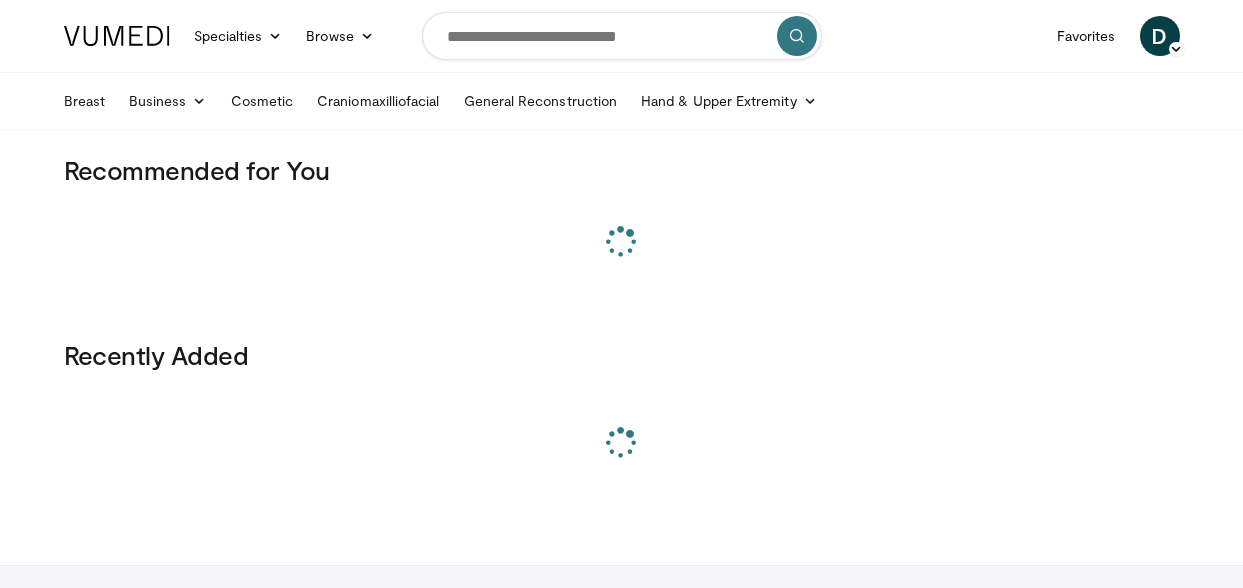 scroll, scrollTop: 0, scrollLeft: 0, axis: both 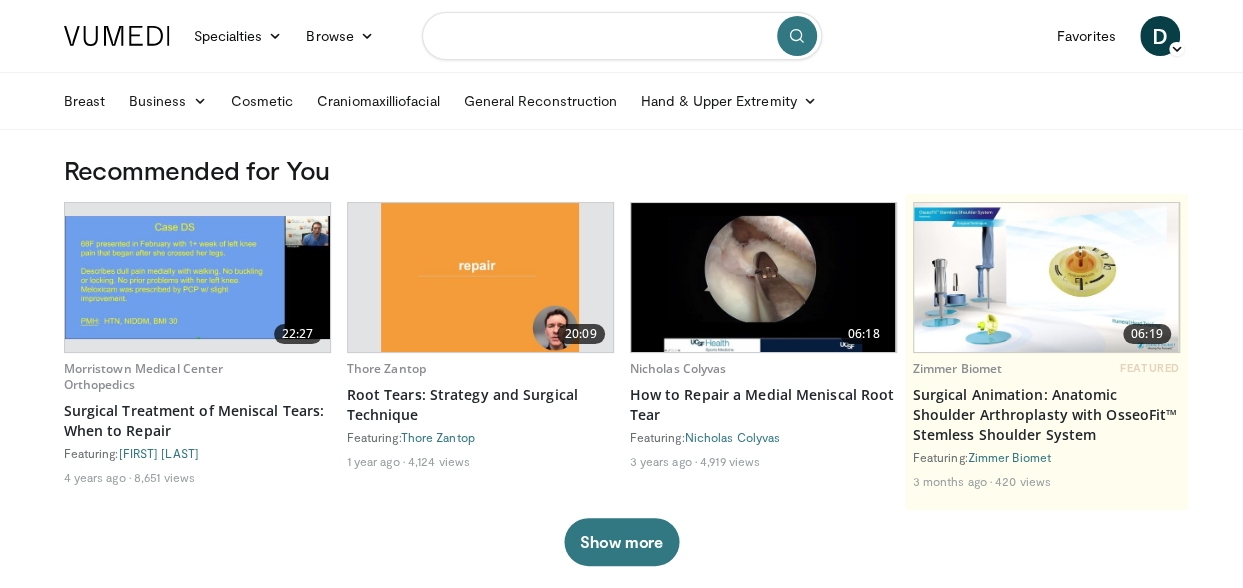 click at bounding box center (622, 36) 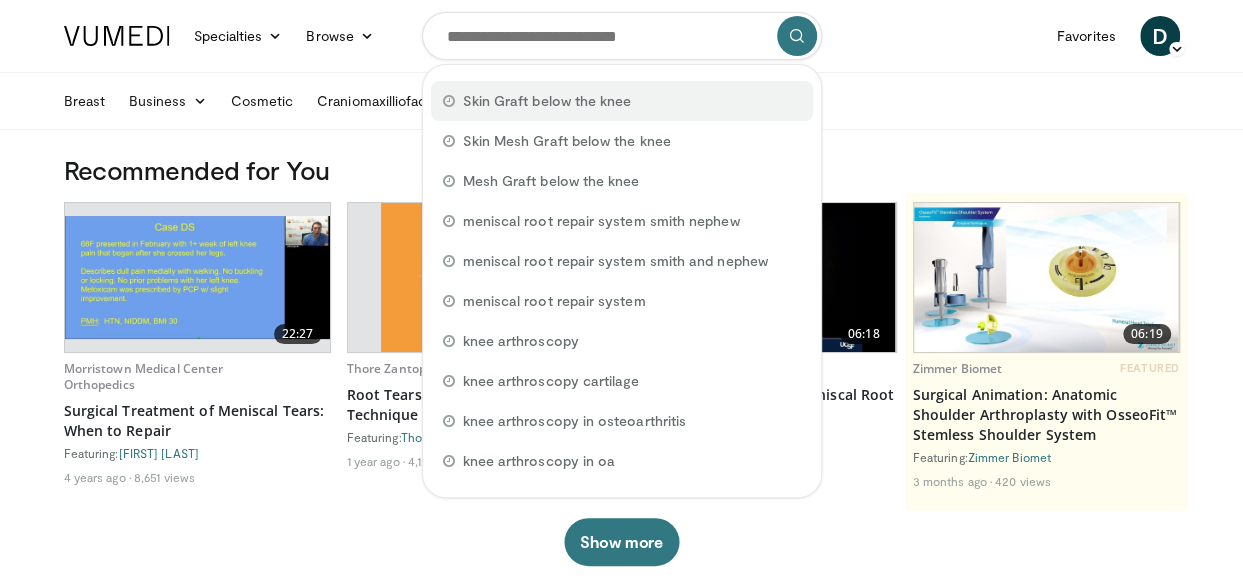 click on "Skin  Graft below the knee" at bounding box center (547, 101) 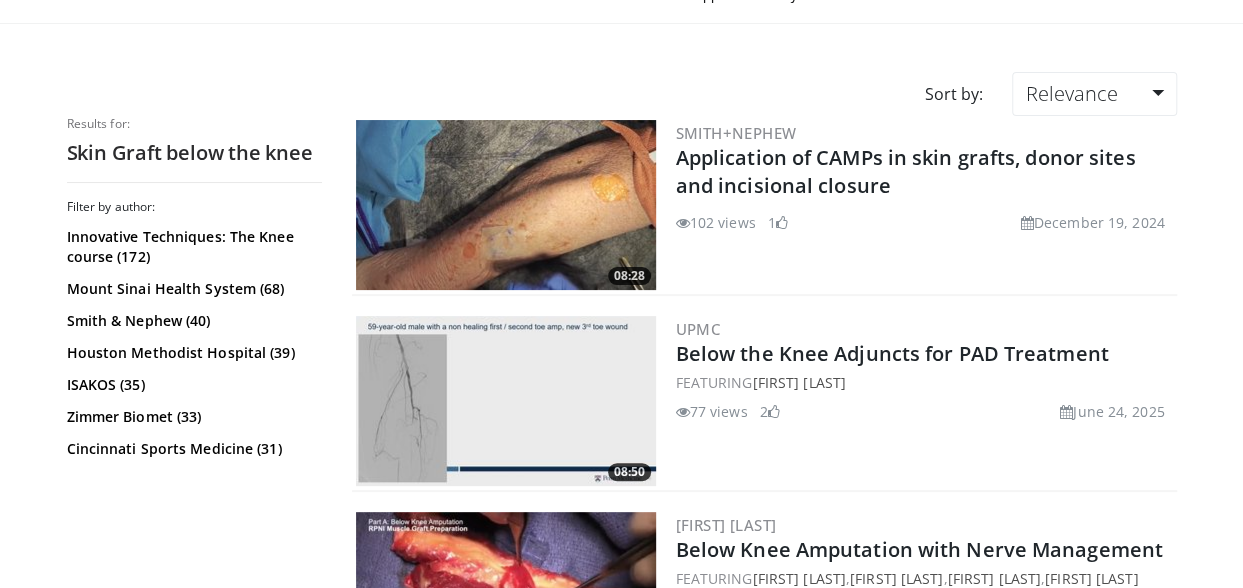 scroll, scrollTop: 0, scrollLeft: 0, axis: both 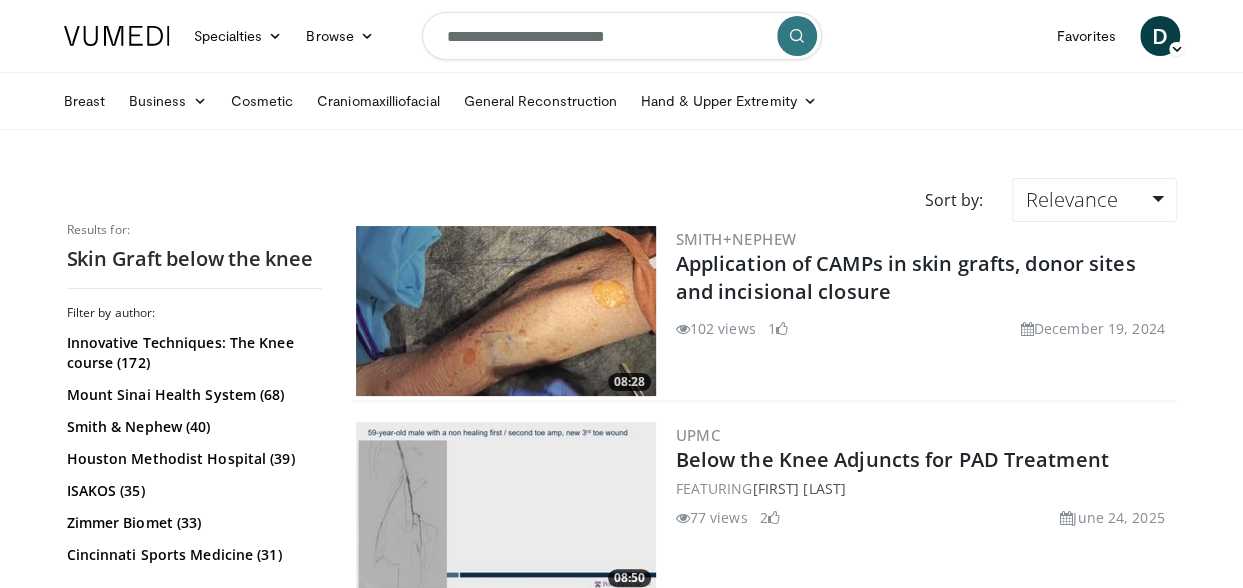 click on "**********" at bounding box center [622, 36] 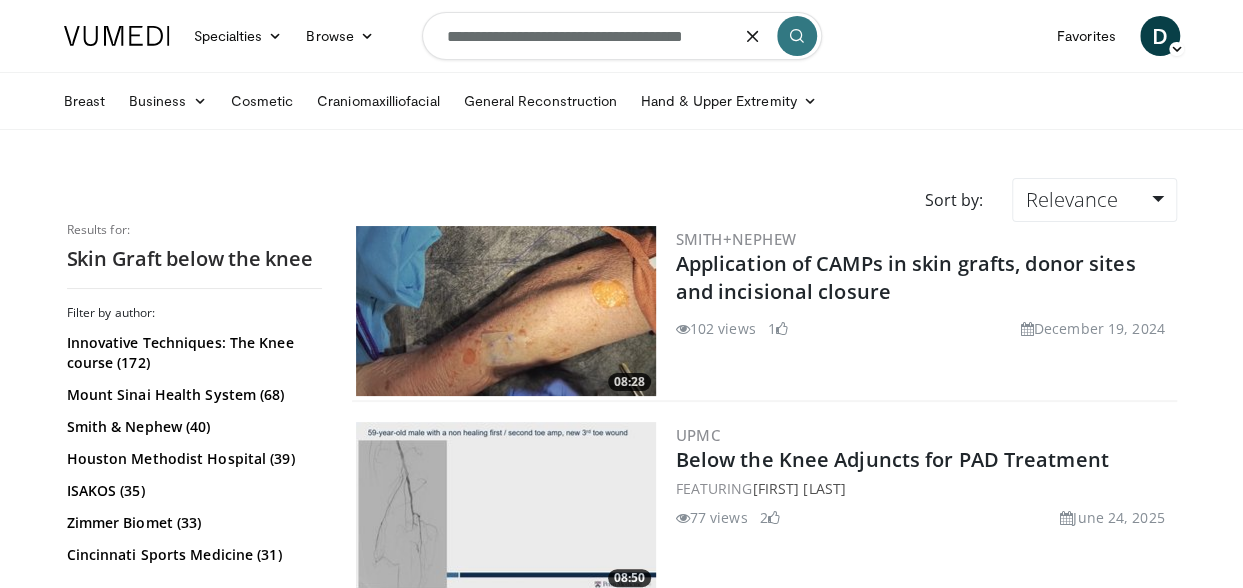 type on "**********" 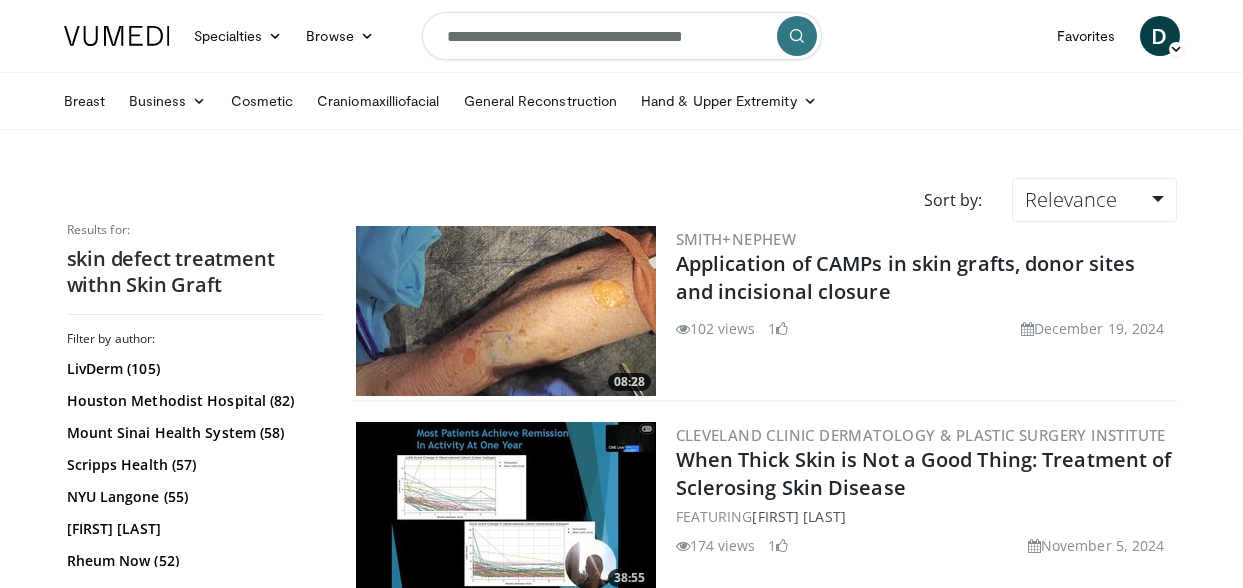 scroll, scrollTop: 0, scrollLeft: 0, axis: both 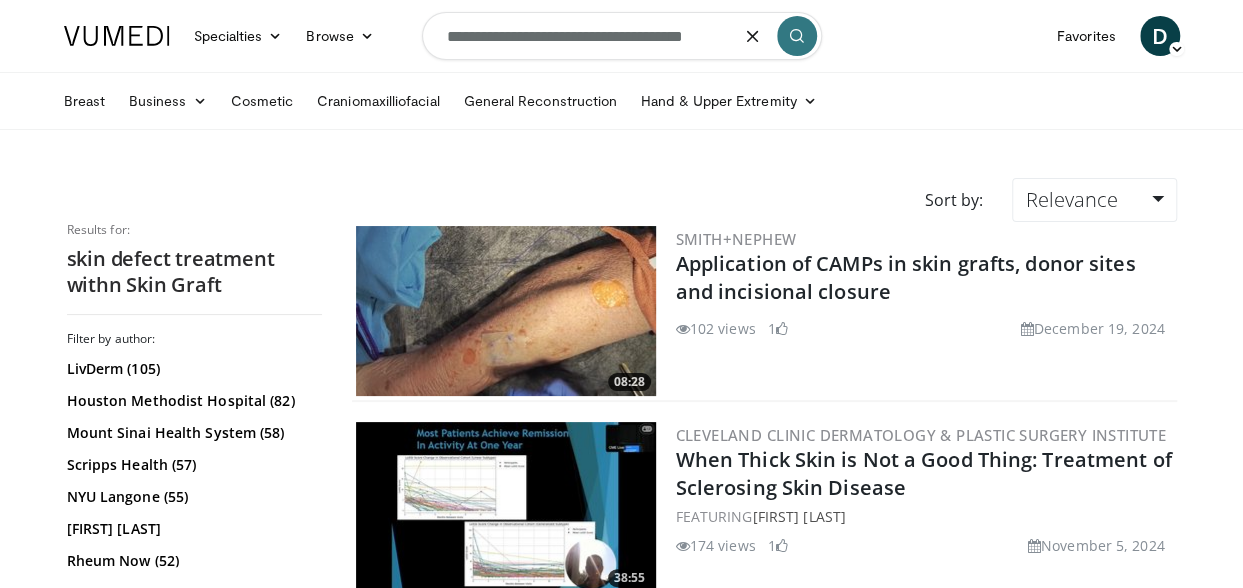 drag, startPoint x: 747, startPoint y: 29, endPoint x: 432, endPoint y: 39, distance: 315.1587 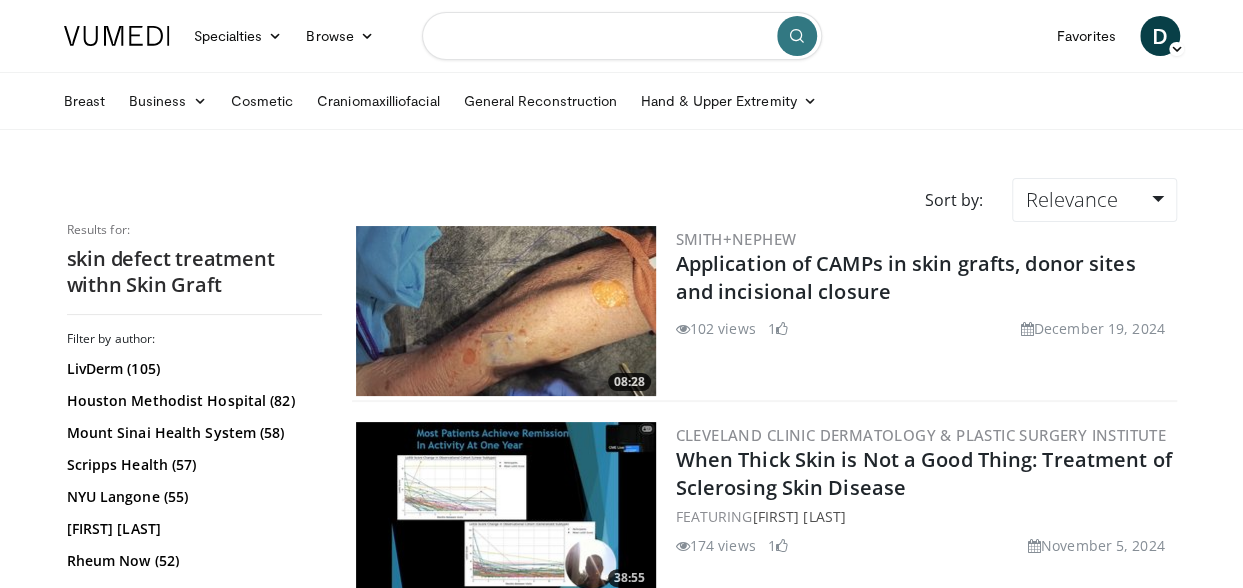 paste on "**********" 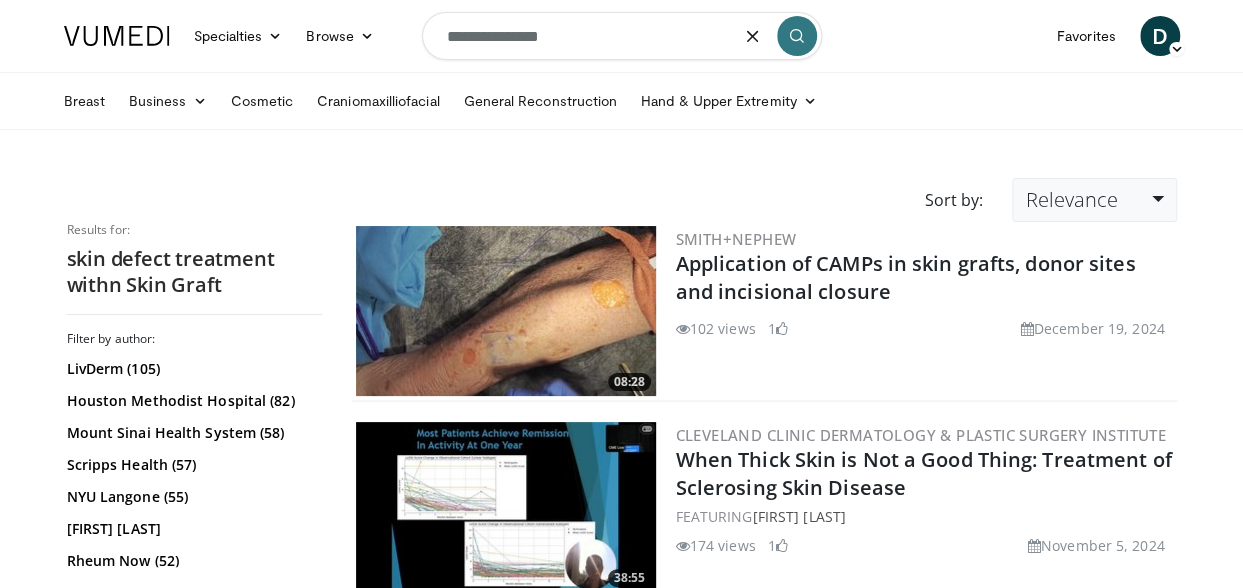 type on "**********" 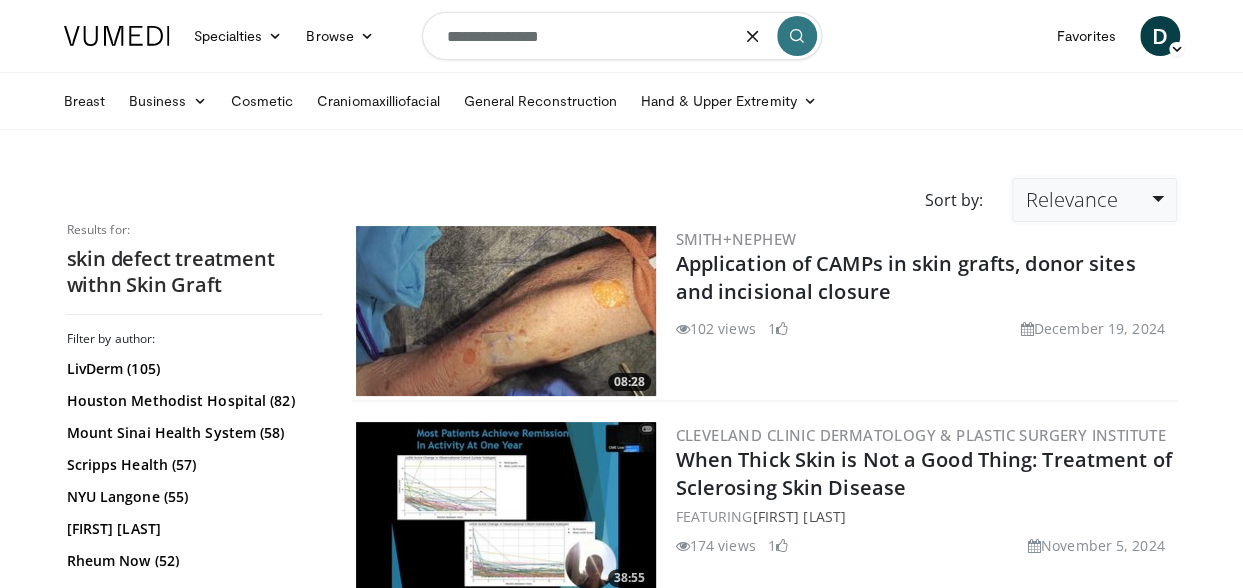 click on "Relevance" at bounding box center (1071, 199) 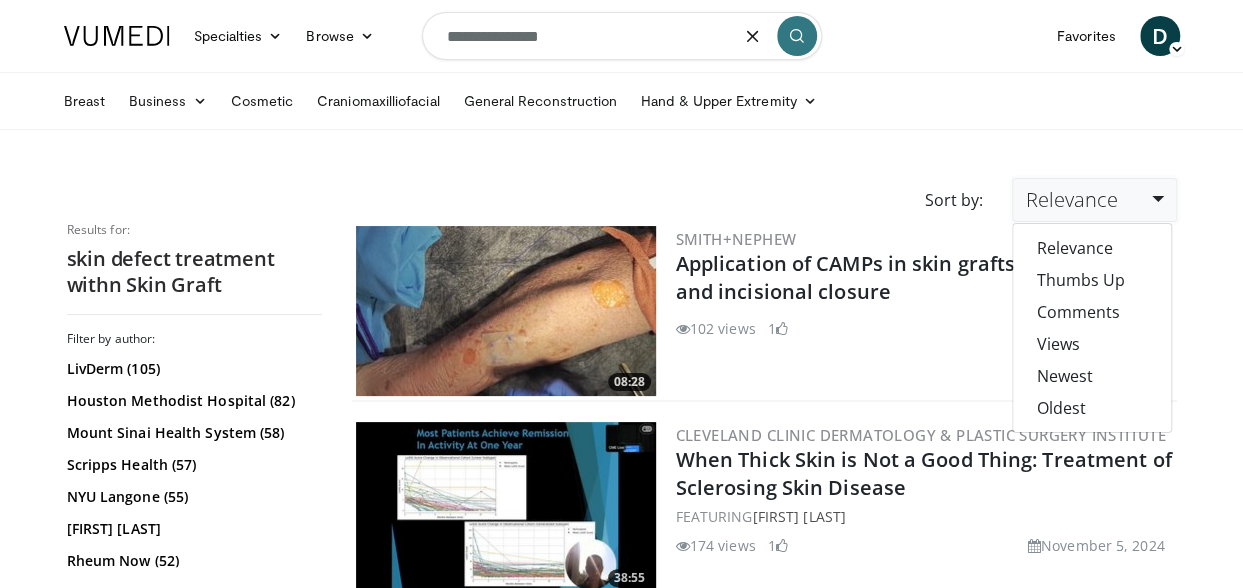 click on "Relevance" at bounding box center (1071, 199) 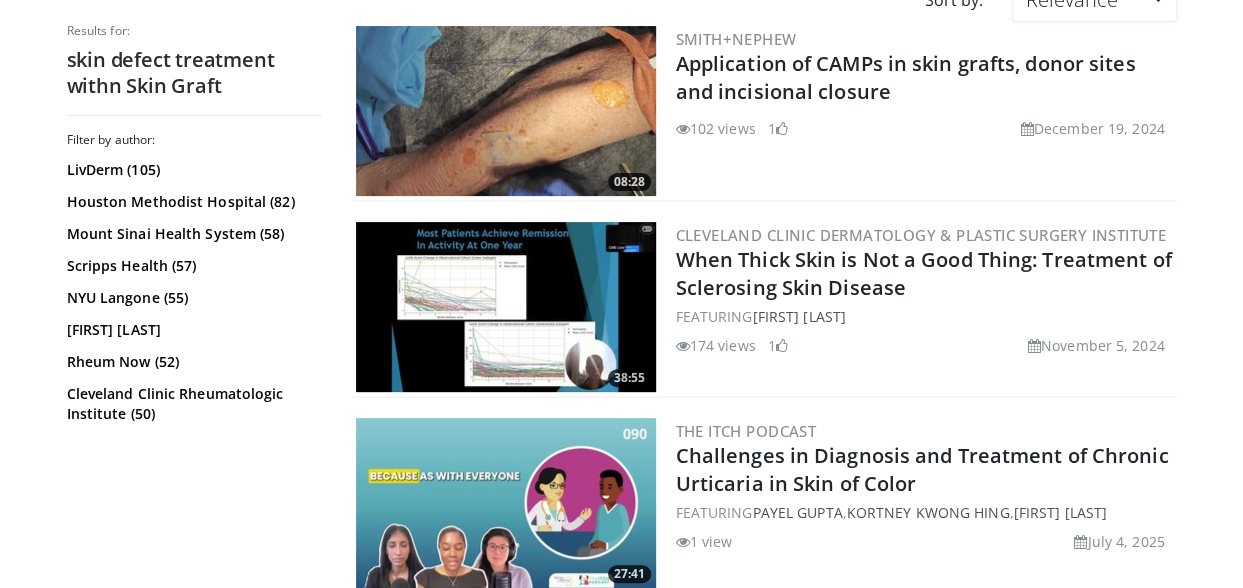scroll, scrollTop: 0, scrollLeft: 0, axis: both 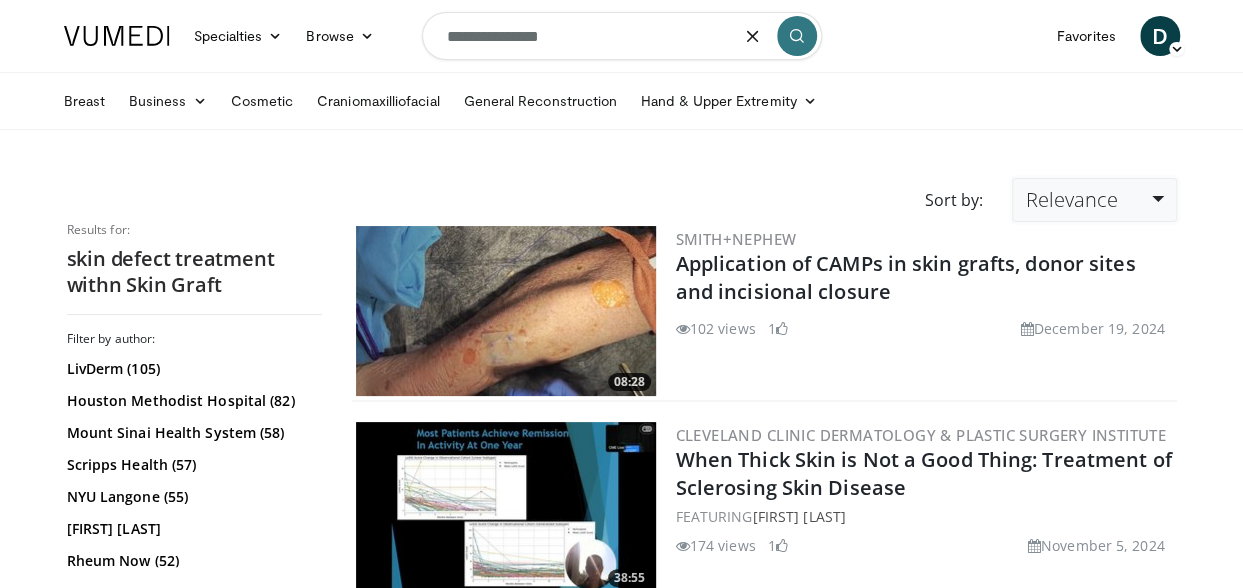 click on "Relevance" at bounding box center (1071, 199) 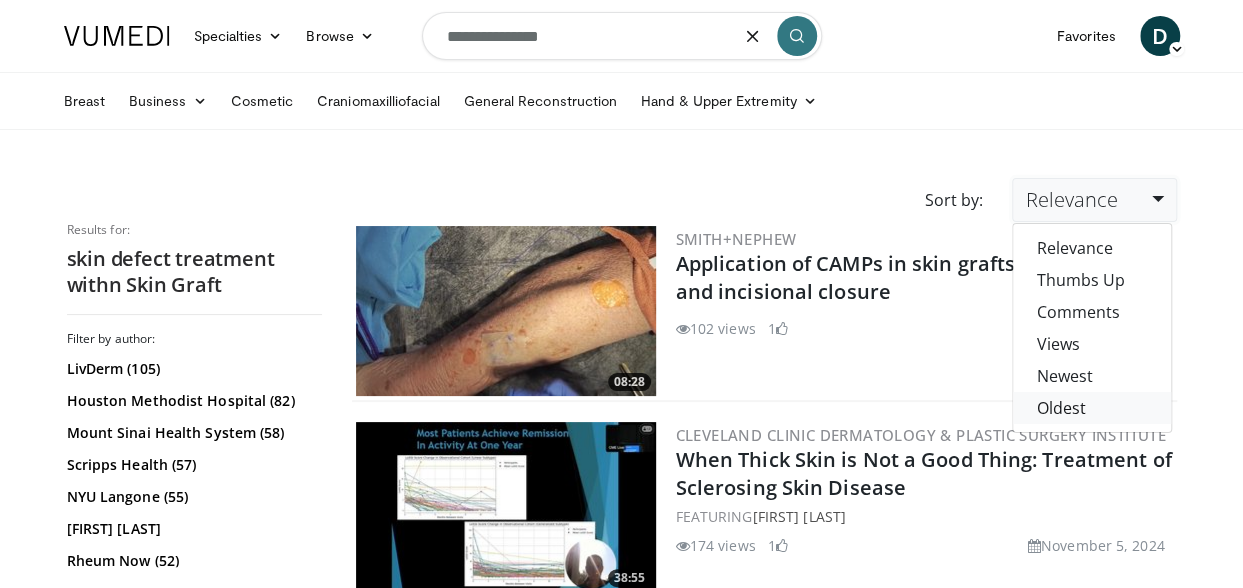 click on "Oldest" at bounding box center (1092, 408) 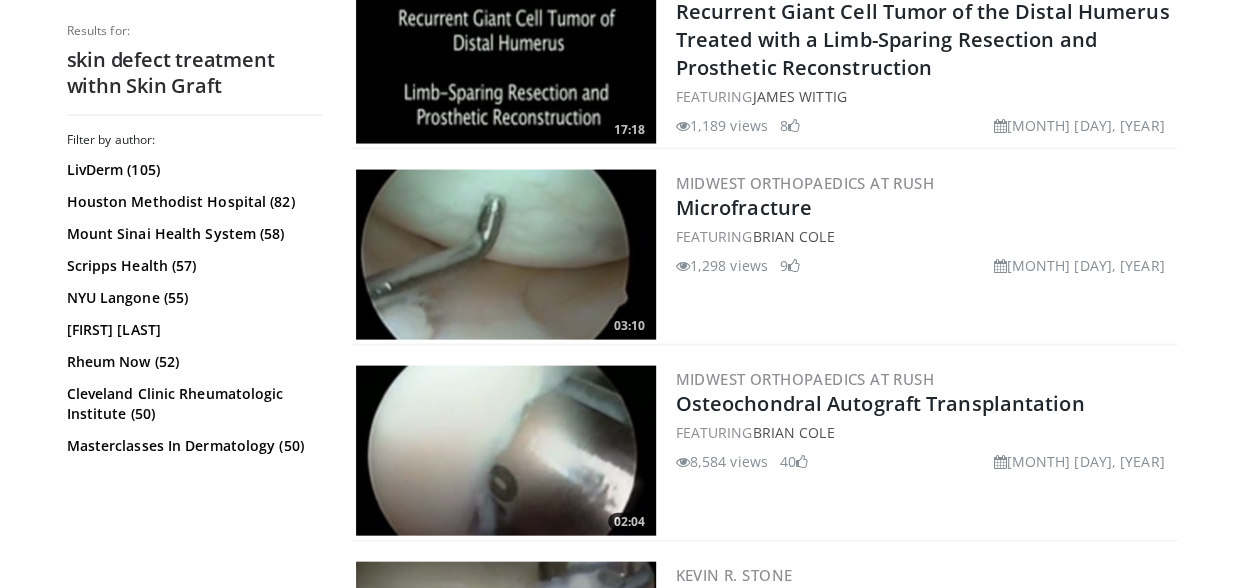scroll, scrollTop: 2400, scrollLeft: 0, axis: vertical 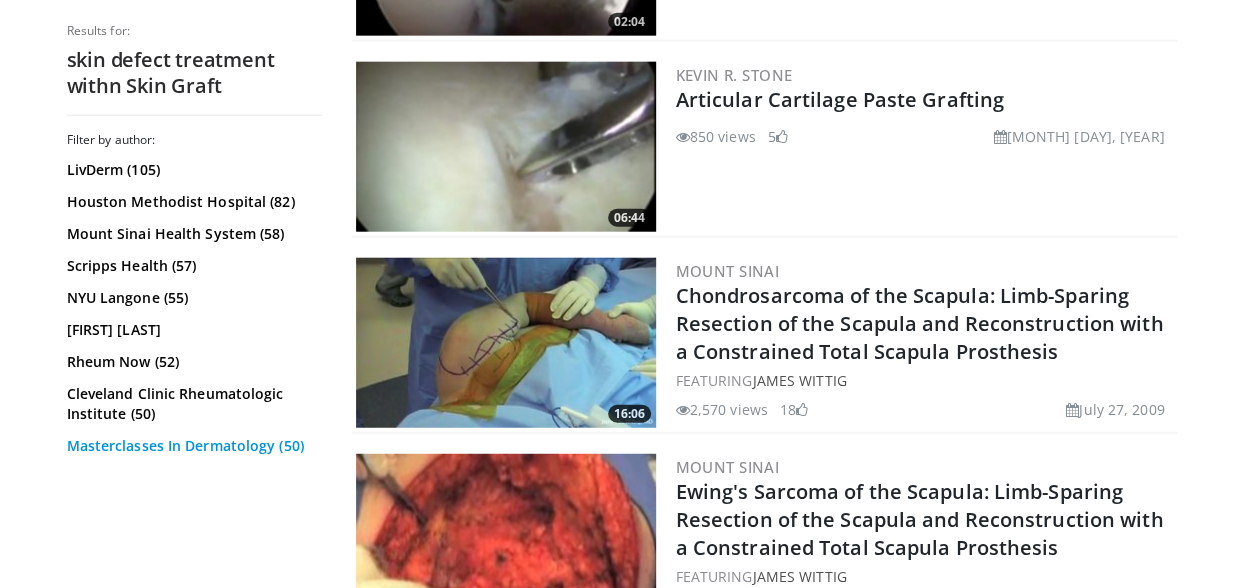 click on "Masterclasses In Dermatology (50)" at bounding box center [192, 446] 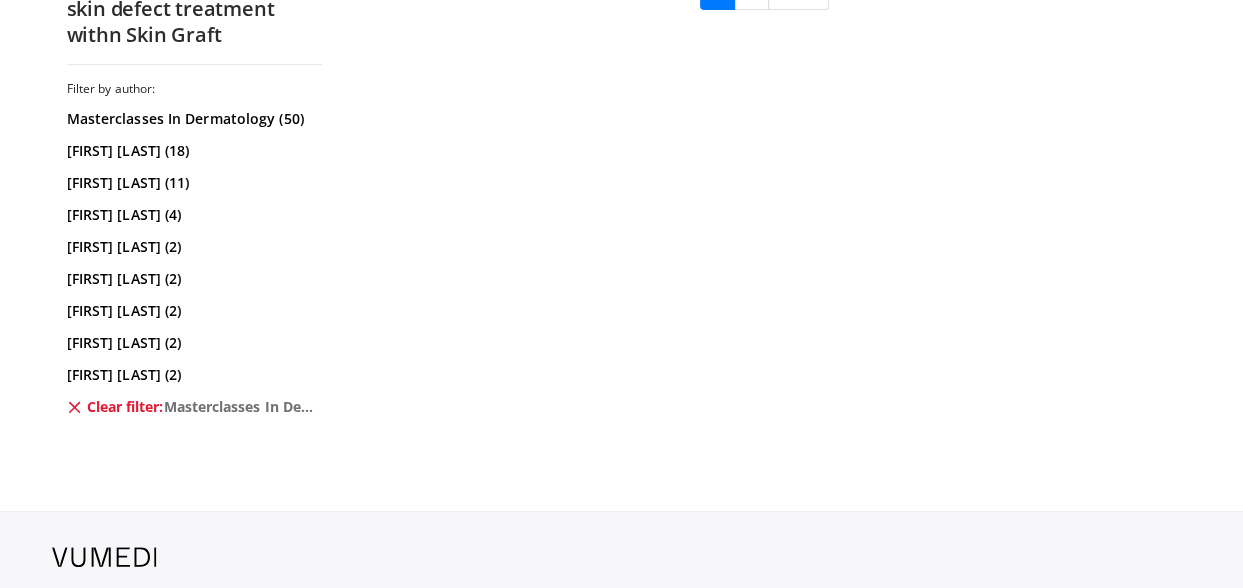 scroll, scrollTop: 141, scrollLeft: 0, axis: vertical 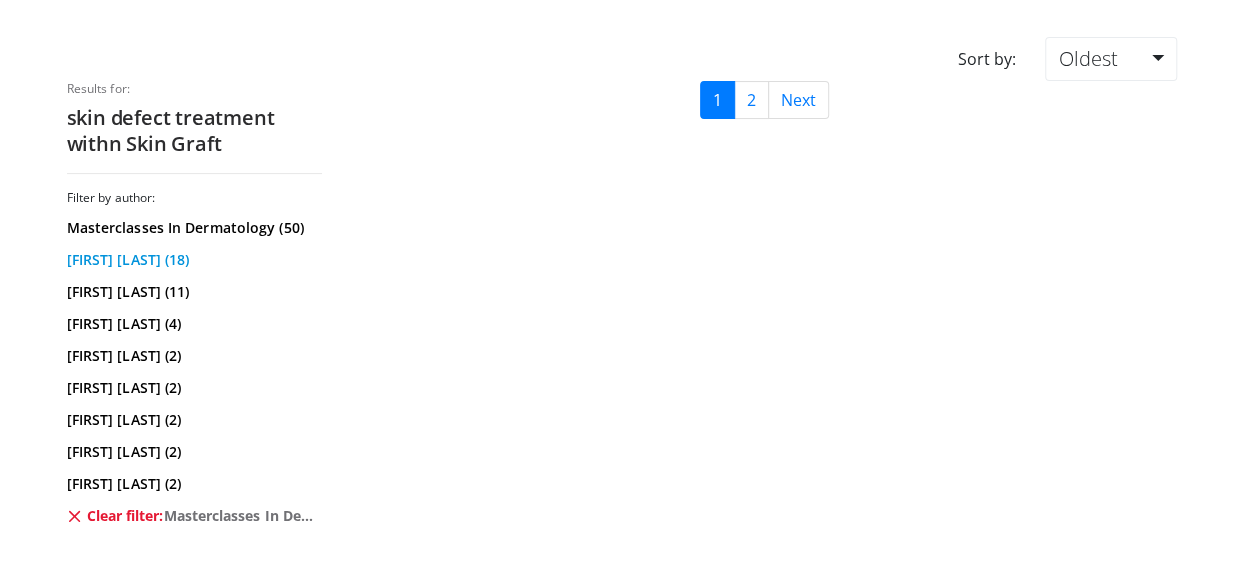 click on "[FIRST] [LAST] (18)" at bounding box center [192, 260] 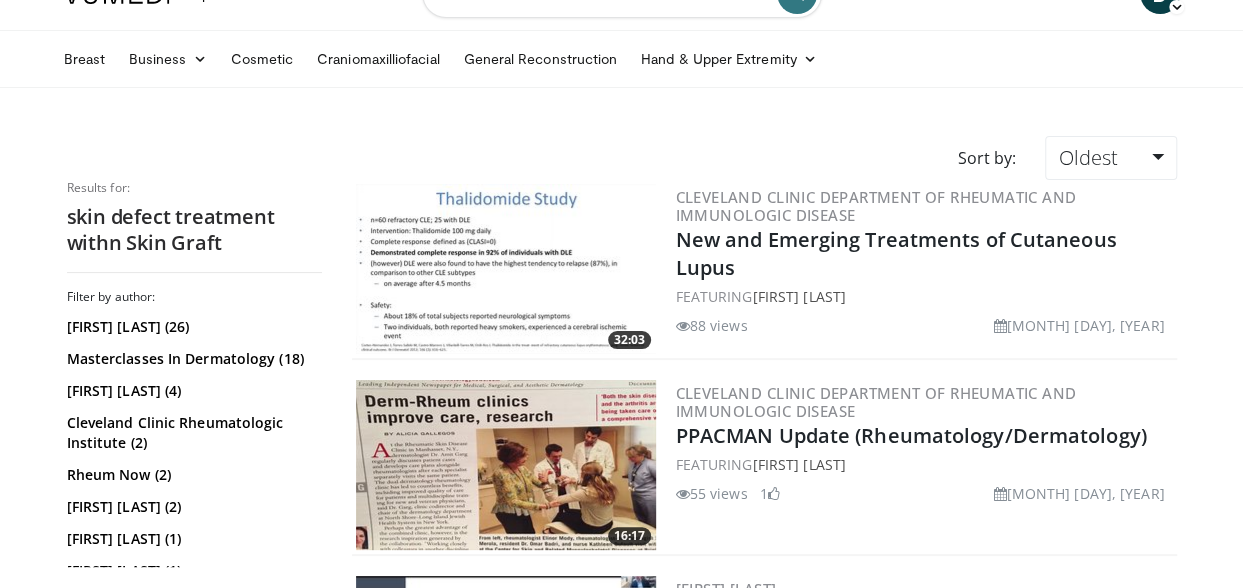 scroll, scrollTop: 0, scrollLeft: 0, axis: both 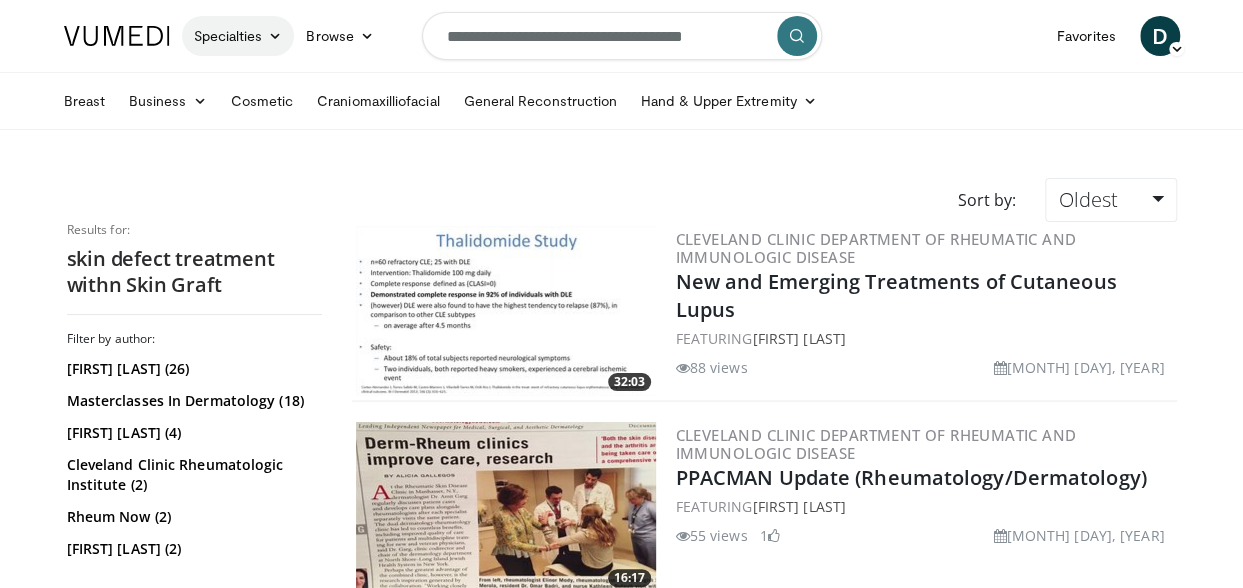 click on "Specialties" at bounding box center [238, 36] 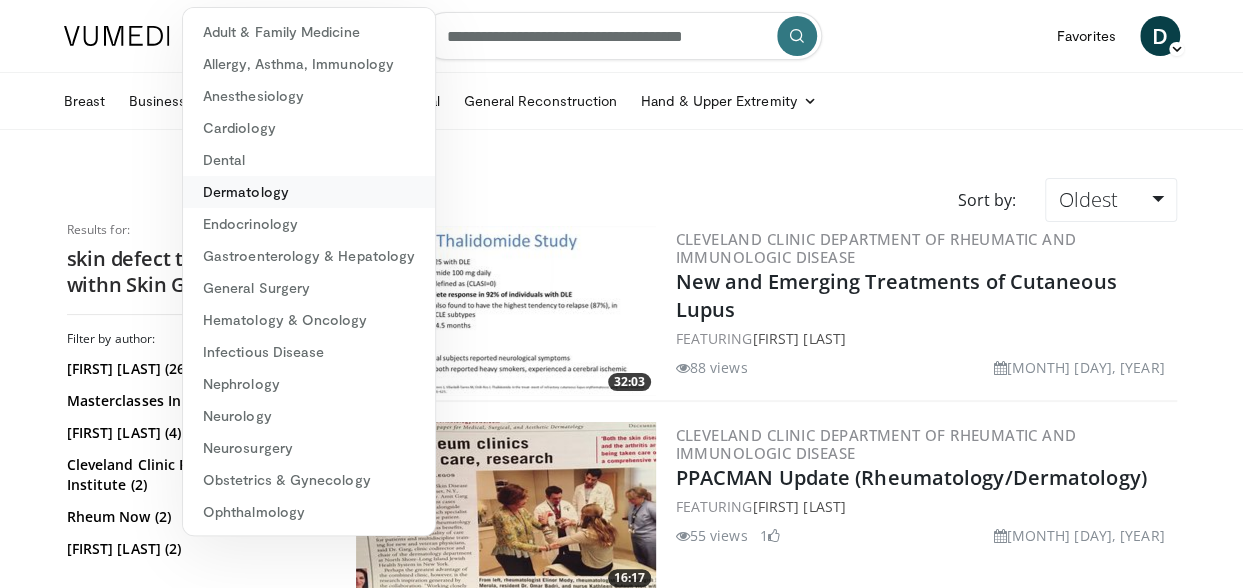 scroll, scrollTop: 200, scrollLeft: 0, axis: vertical 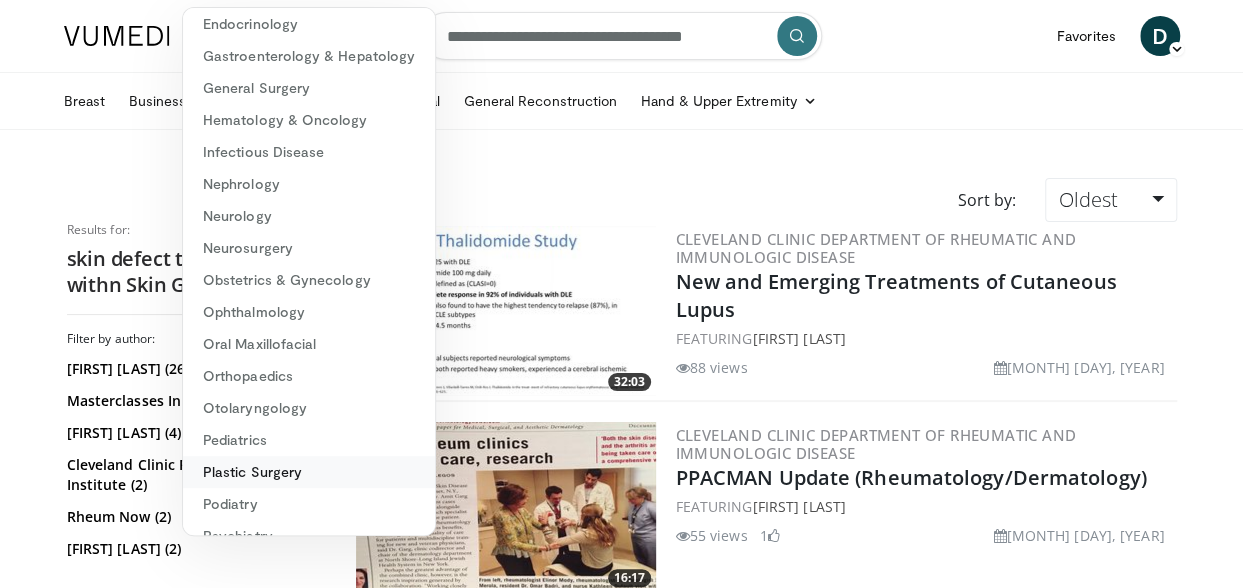 click on "Plastic Surgery" at bounding box center [309, 472] 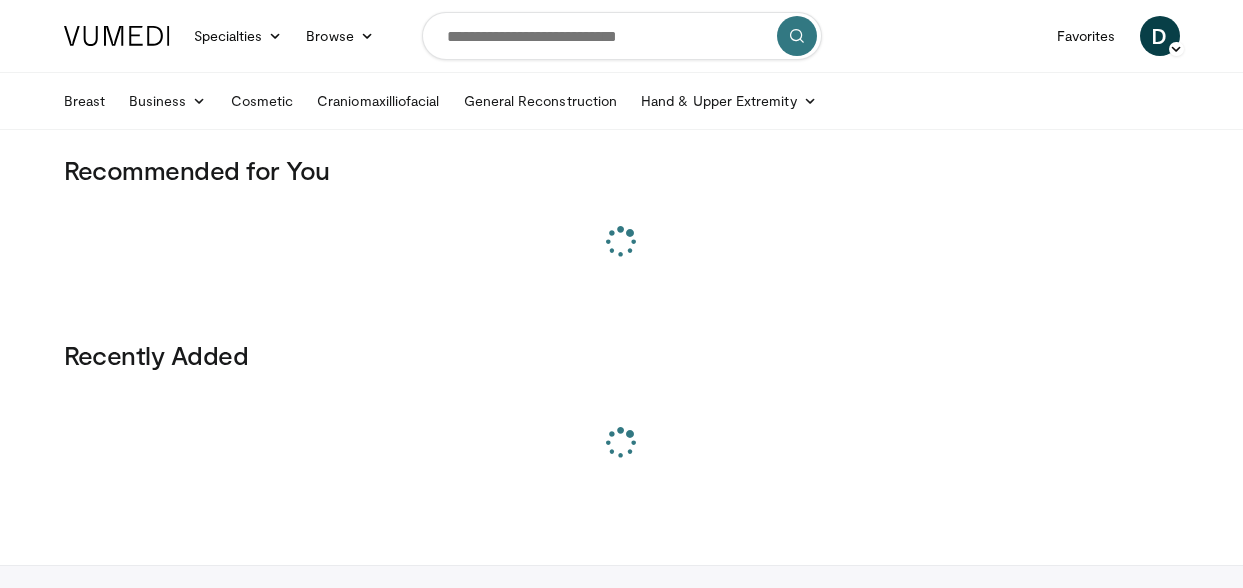scroll, scrollTop: 0, scrollLeft: 0, axis: both 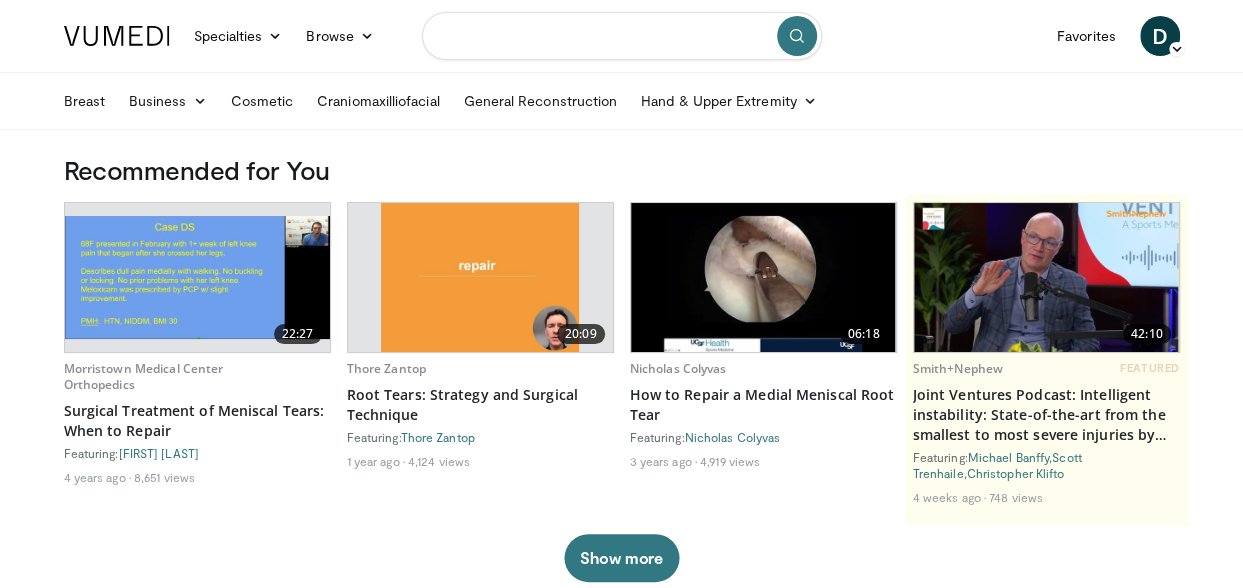 click at bounding box center [622, 36] 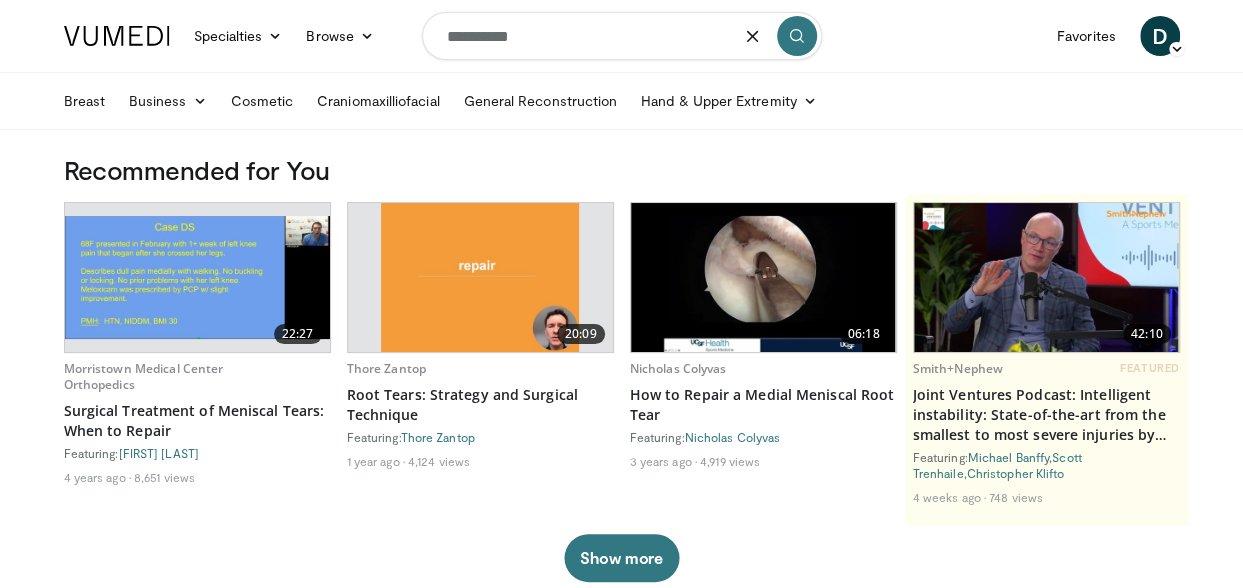 type on "**********" 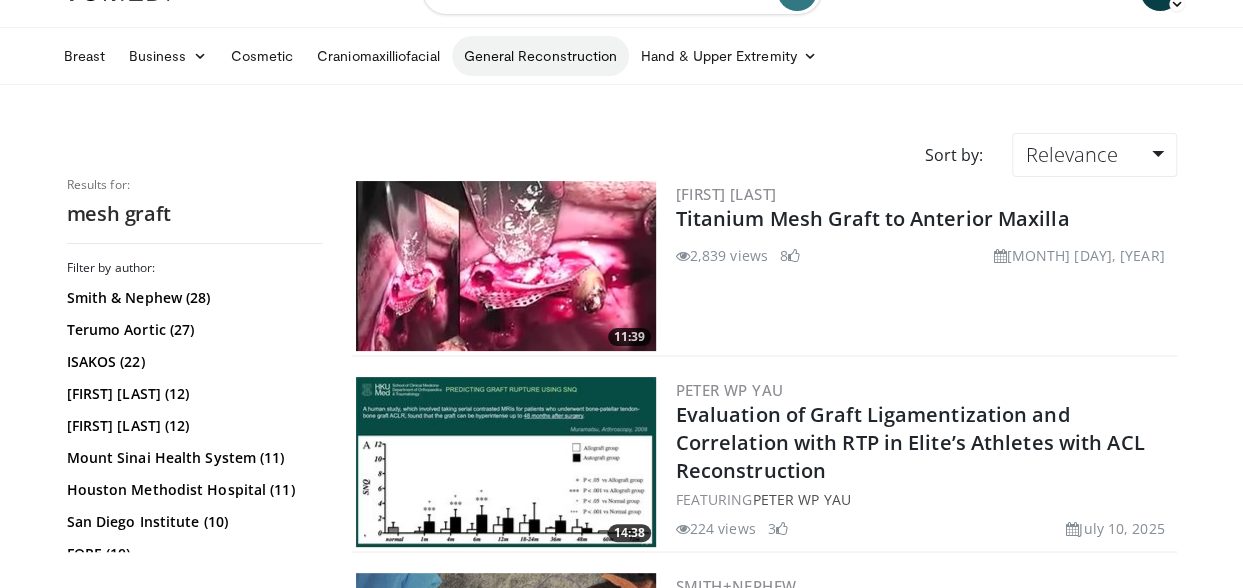 scroll, scrollTop: 0, scrollLeft: 0, axis: both 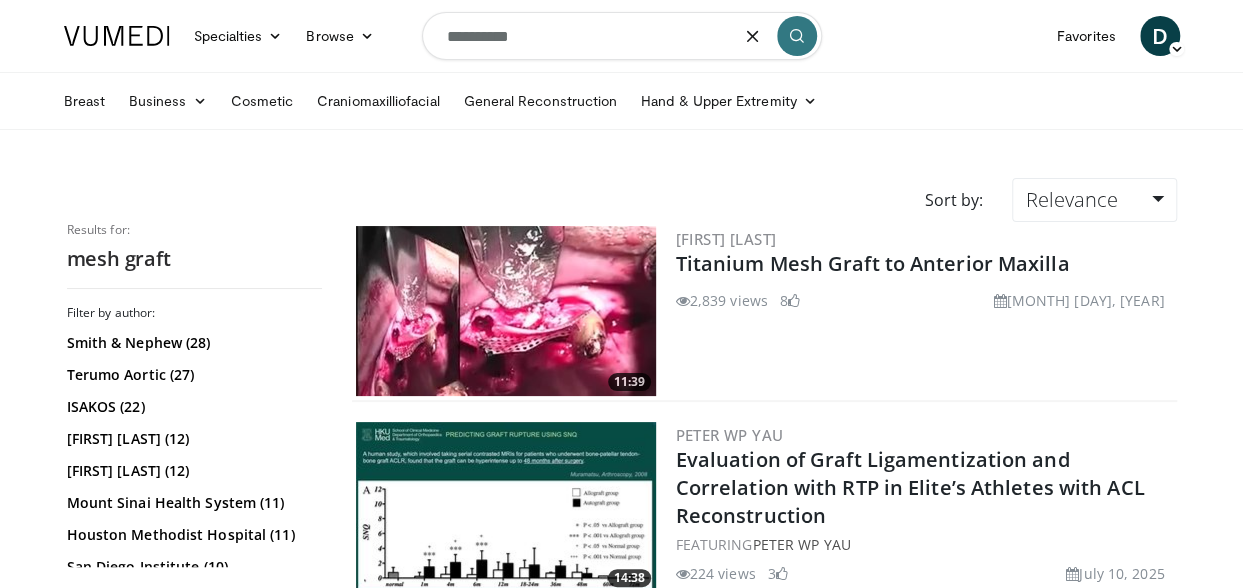 click on "**********" at bounding box center [622, 36] 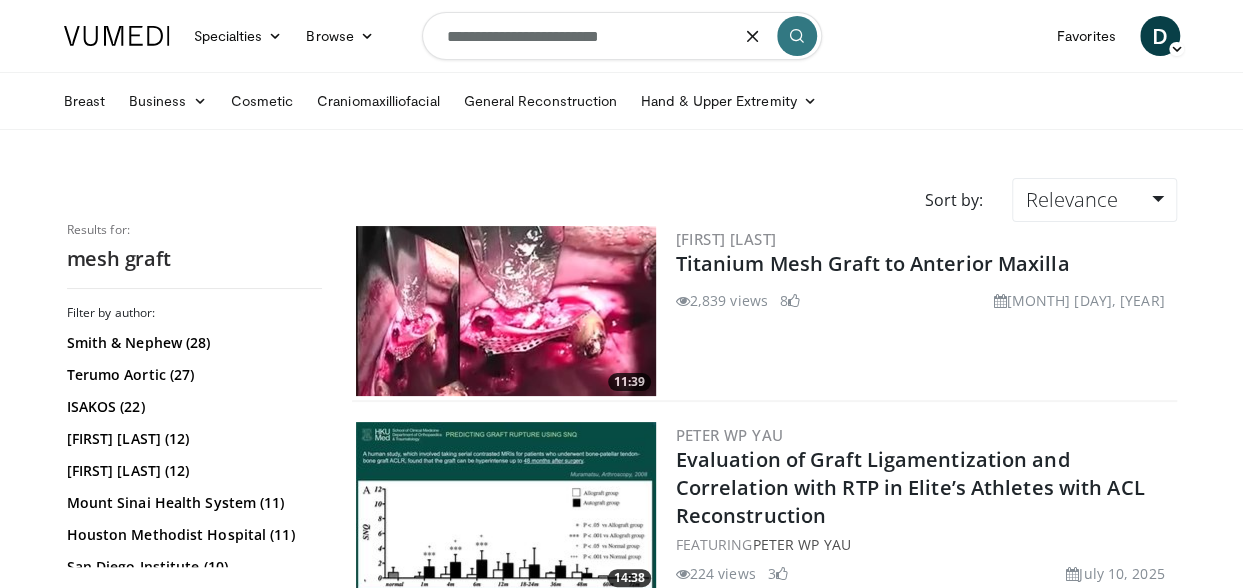 type on "**********" 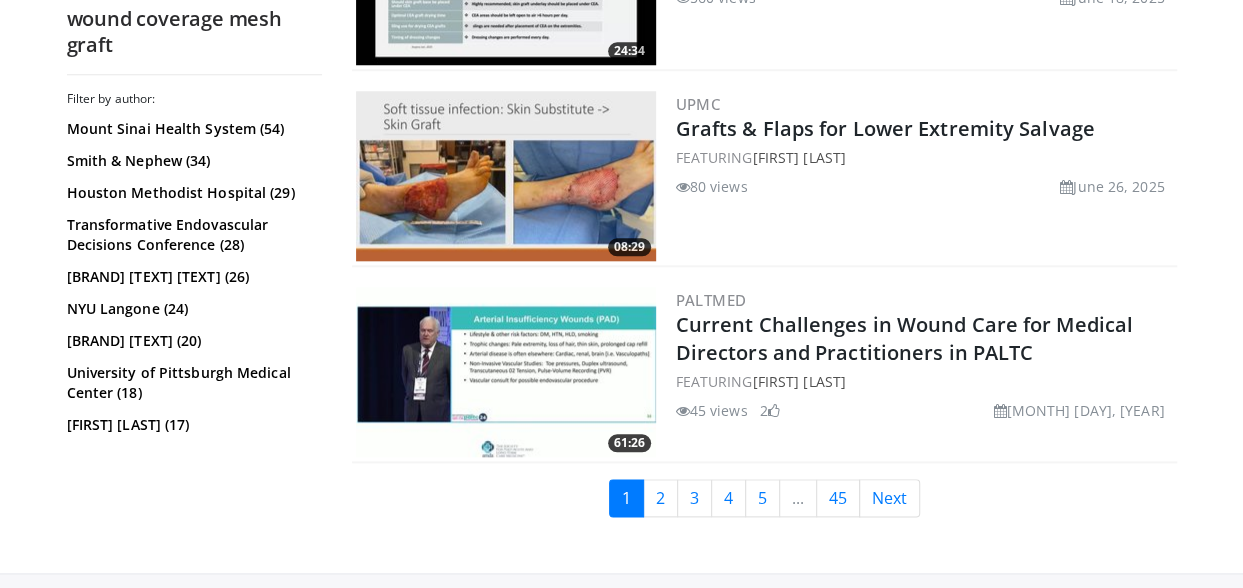 scroll, scrollTop: 4600, scrollLeft: 0, axis: vertical 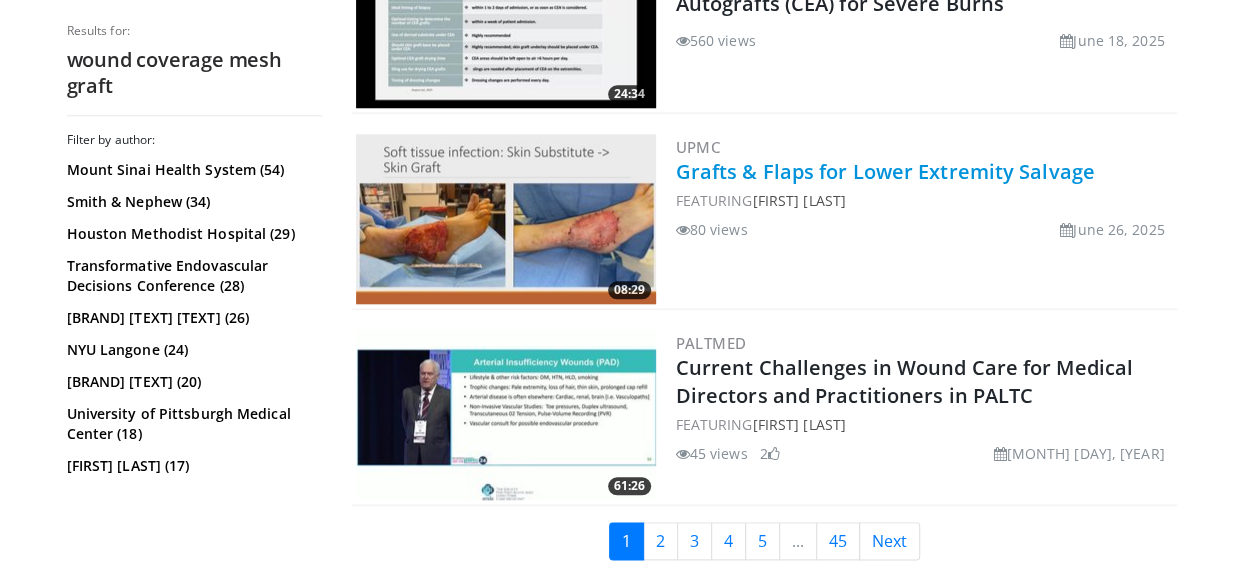 click on "Grafts & Flaps for Lower Extremity Salvage" at bounding box center [885, 171] 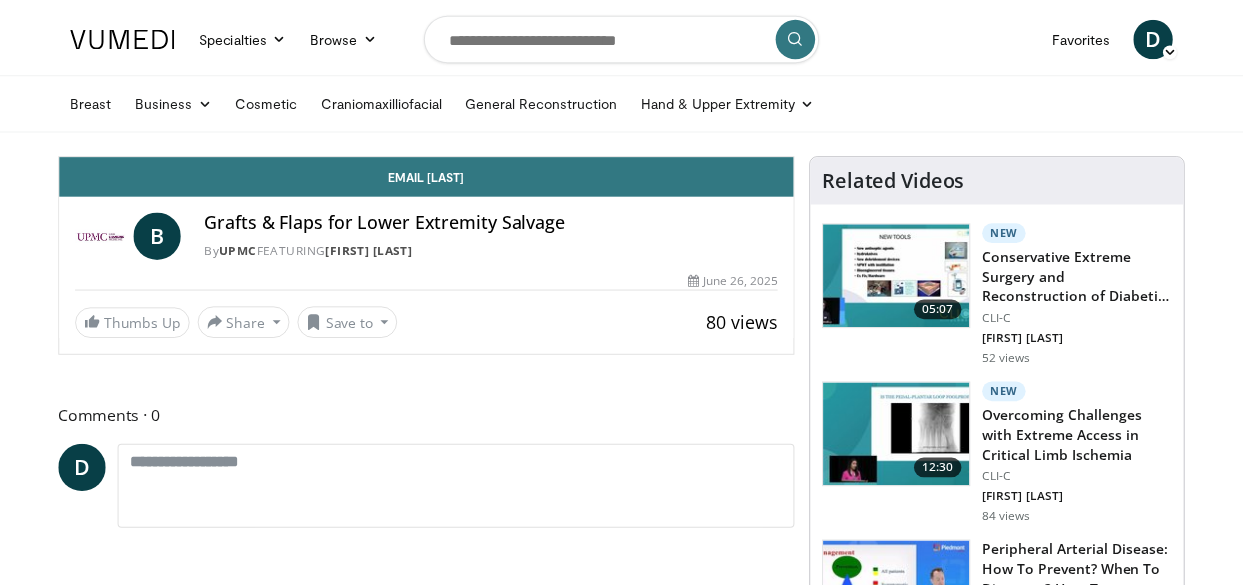 scroll, scrollTop: 0, scrollLeft: 0, axis: both 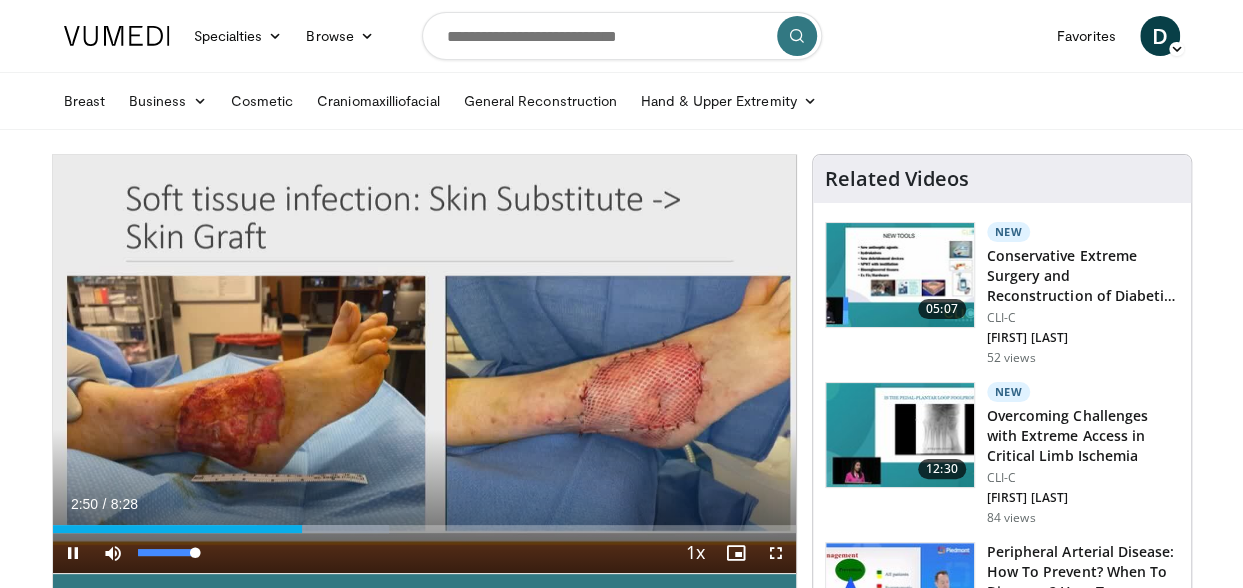 drag, startPoint x: 196, startPoint y: 552, endPoint x: 210, endPoint y: 553, distance: 14.035668 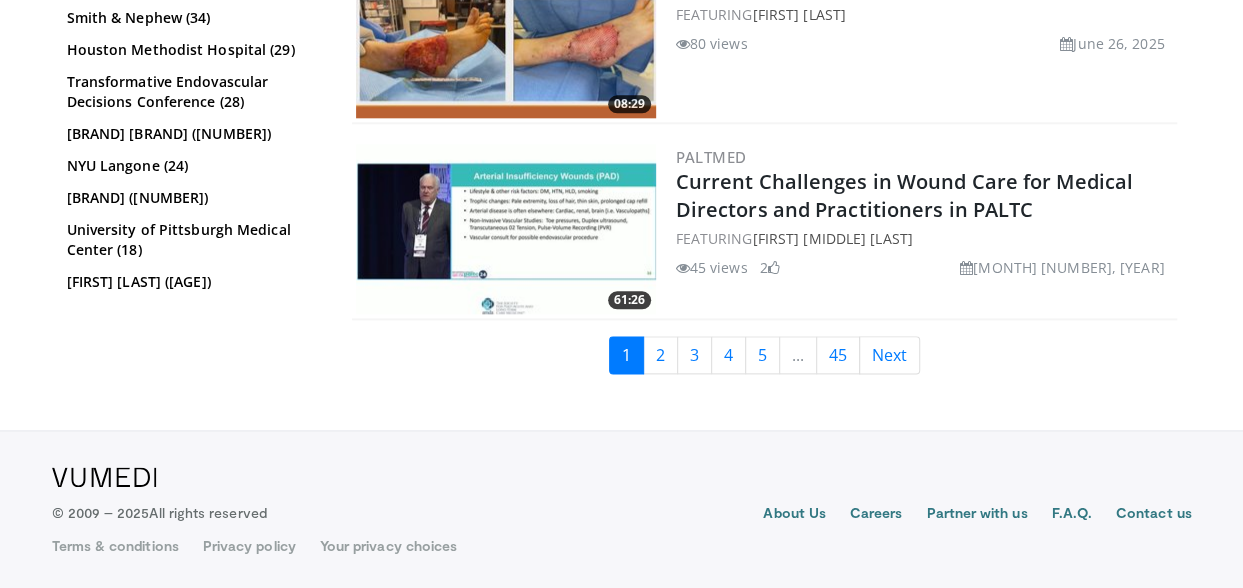 scroll, scrollTop: 4797, scrollLeft: 0, axis: vertical 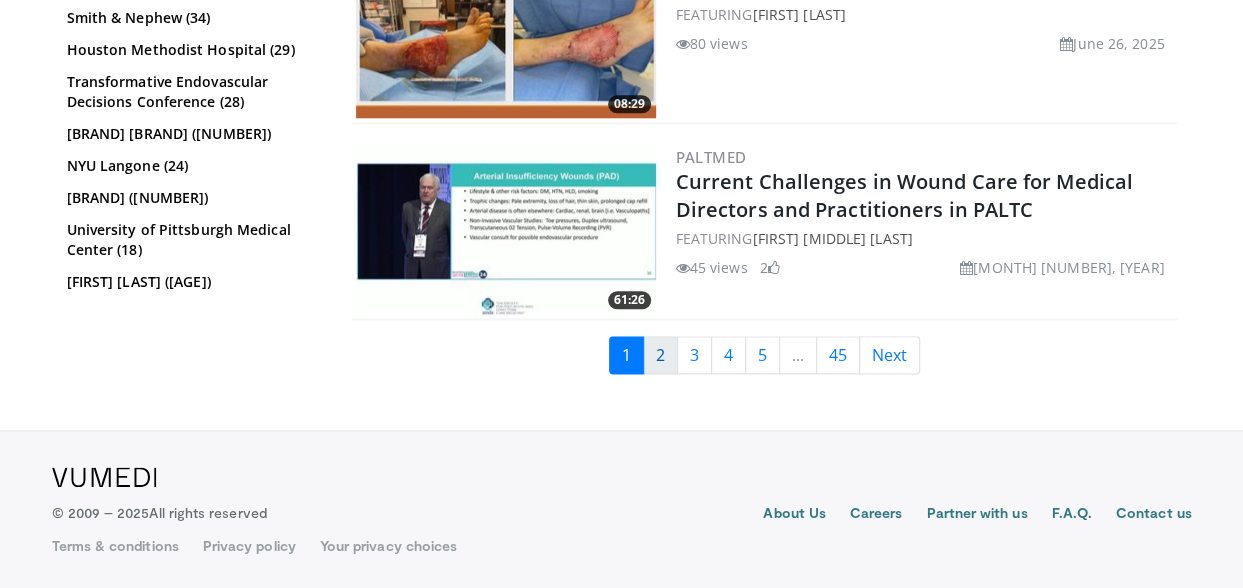 click on "2" at bounding box center (660, 355) 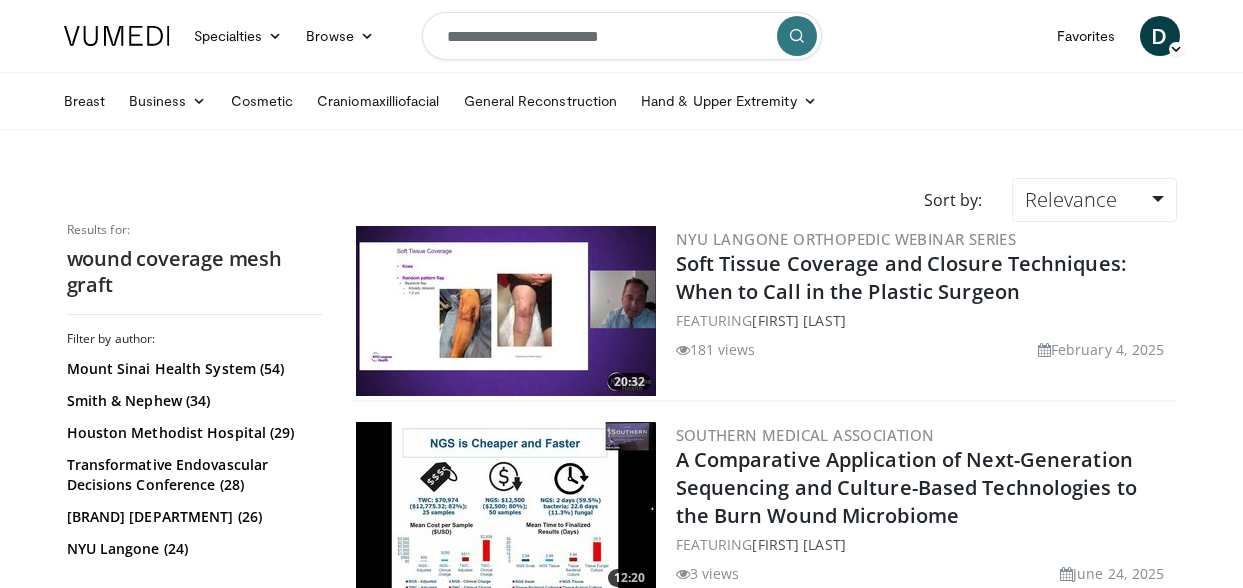 scroll, scrollTop: 0, scrollLeft: 0, axis: both 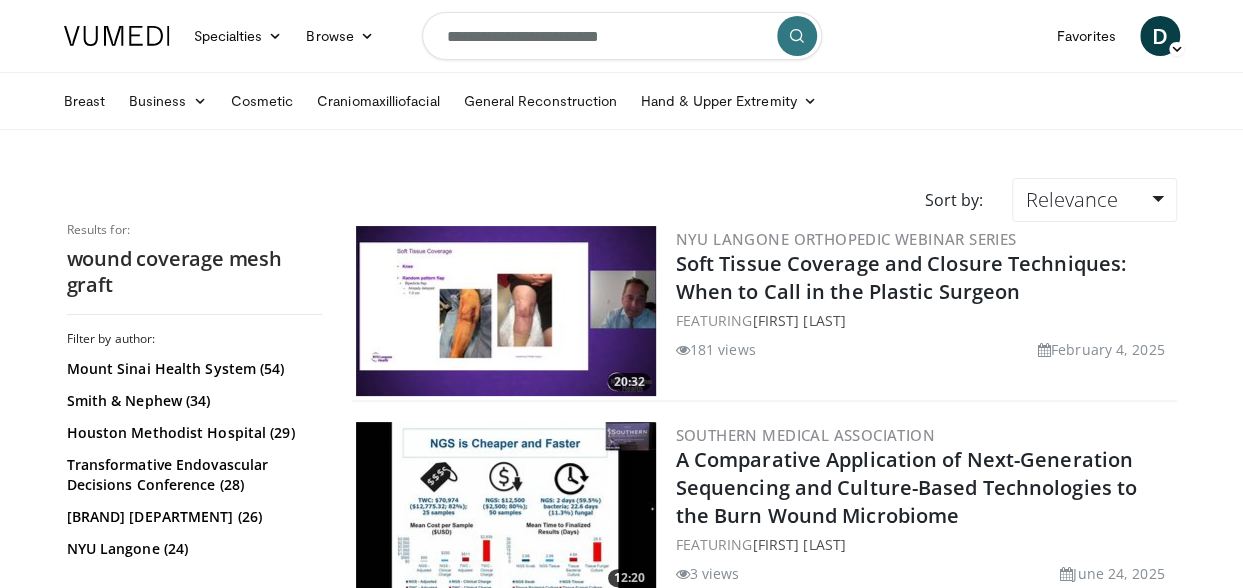 click on "**********" at bounding box center [622, 36] 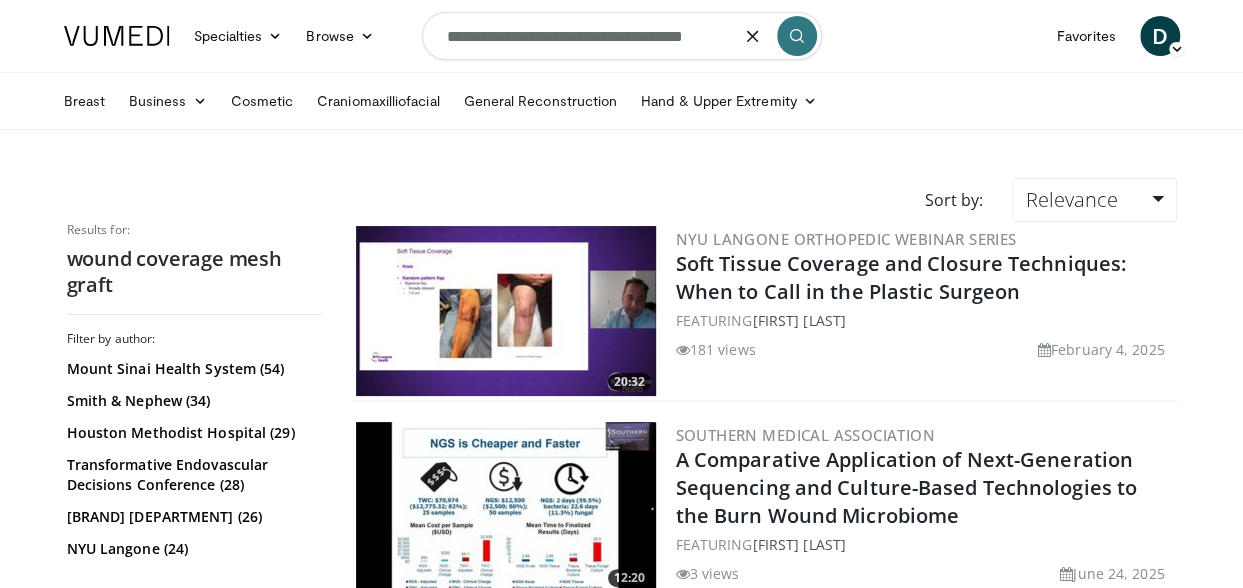 type on "**********" 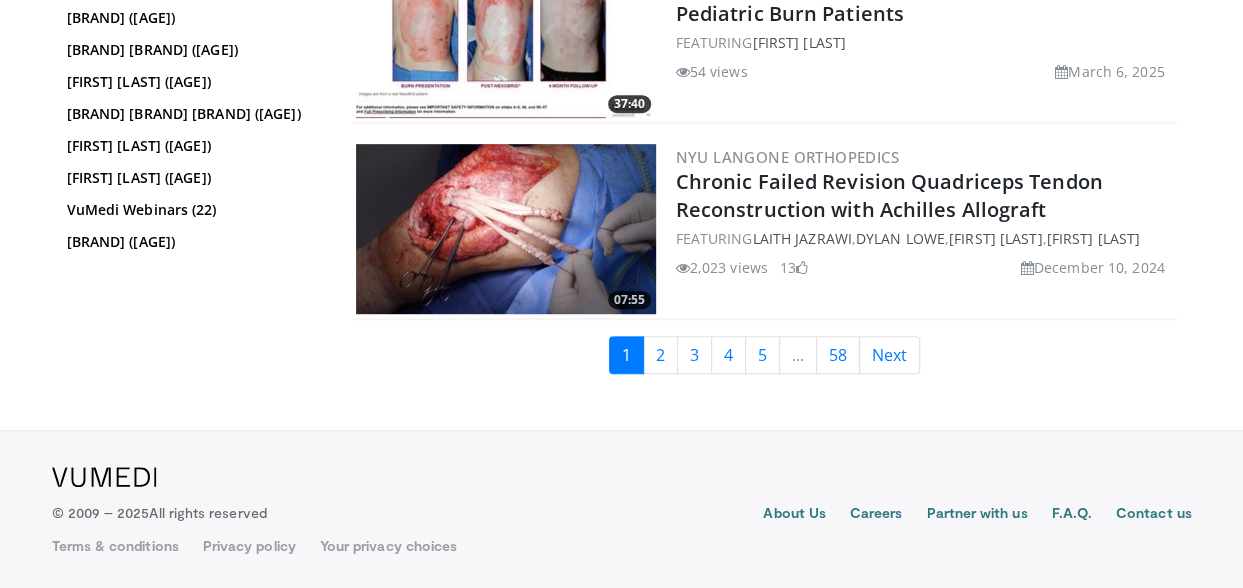 scroll, scrollTop: 3709, scrollLeft: 0, axis: vertical 